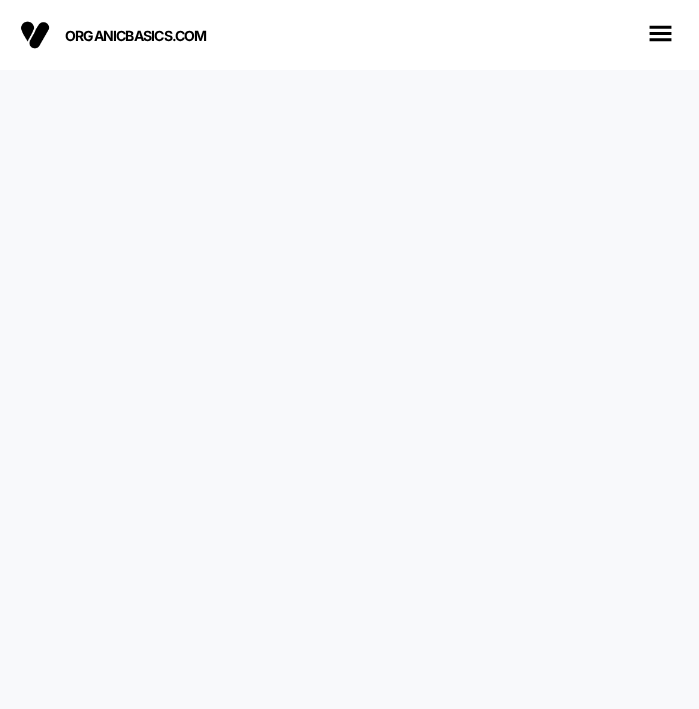 scroll, scrollTop: 0, scrollLeft: 0, axis: both 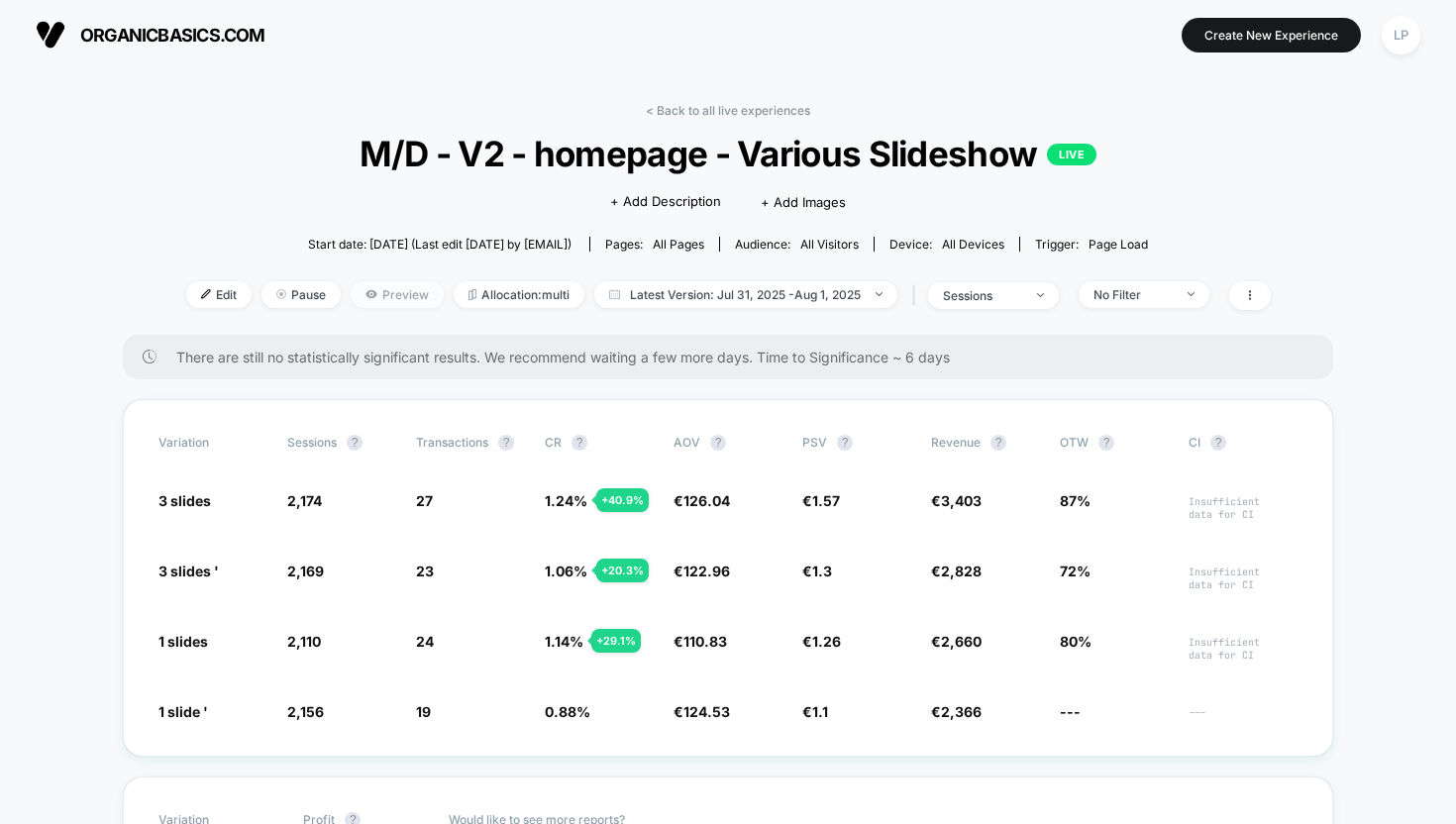click on "Preview" at bounding box center (397, 294) 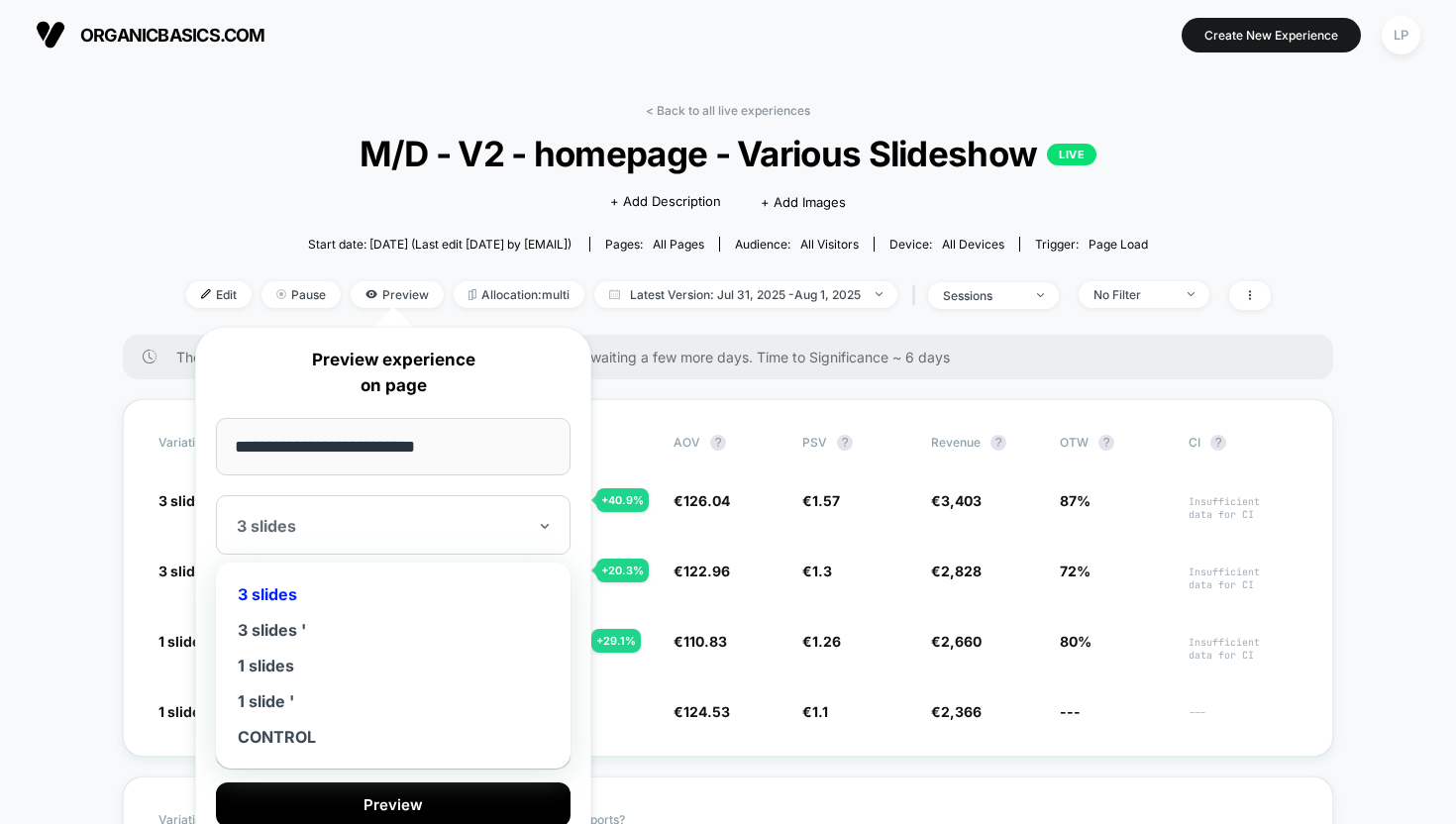 click on "3 slides" at bounding box center (381, 526) 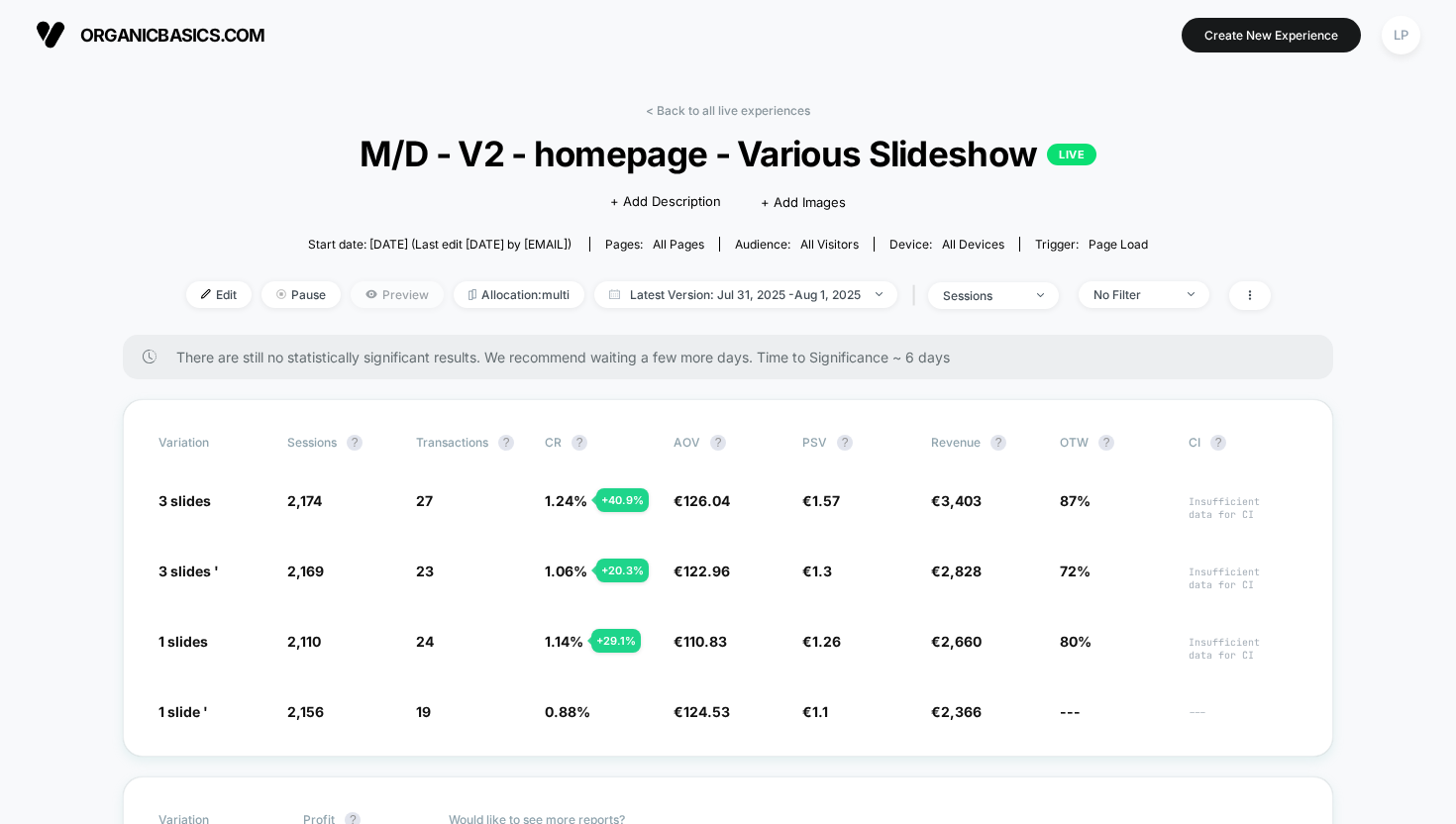 click on "Preview" at bounding box center [397, 294] 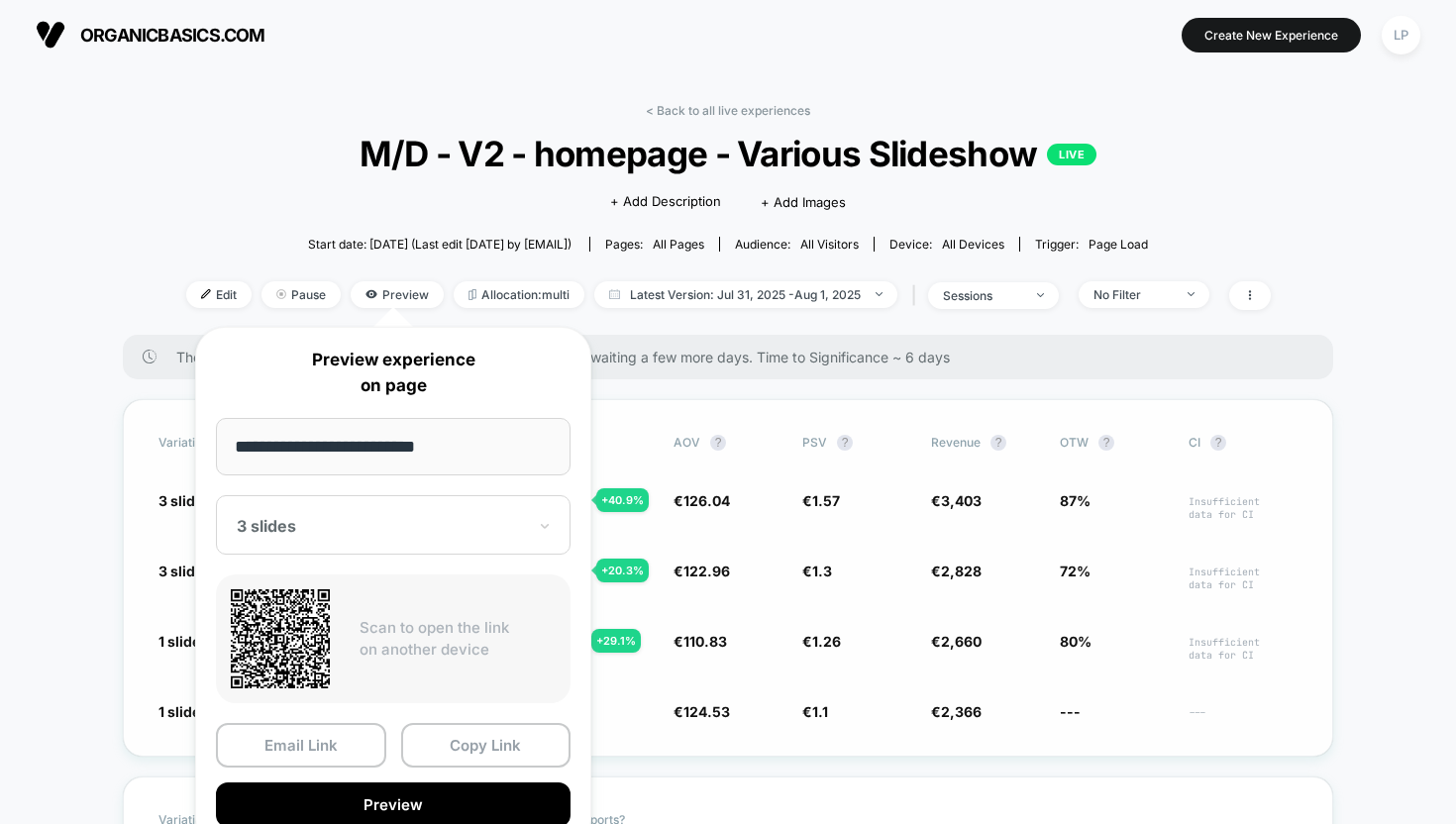 click on "Variation Sessions ? Transactions ? CR ? AOV ? PSV ? Revenue ? OTW ? CI ? 3 slides 2,174 + 0.83 % 27 + 40.9 % 1.24 % + 40.9 % € 126.04 + 1.2 % € 1.57 + 42.6 % € 3,403 + 42.6 % 87% Insufficient data for CI 3 slides ' 2,169 + 0.60 % 23 + 20.3 % 1.06 % + 20.3 % € 122.96 - 1.3 % € 1.3 + 18.8 % € 2,828 + 18.8 % 72% Insufficient data for CI 1 slides 2,110 - 2.1 % 24 + 29.1 % 1.14 % + 29.1 % € 110.83 - 11 % € 1.26 + 14.9 % € 2,660 + 14.9 % 80% Insufficient data for CI 1 slide ' 2,156 19 0.88 % € 124.53 € 1.1 € 2,366 --- ---" at bounding box center (728, 577) 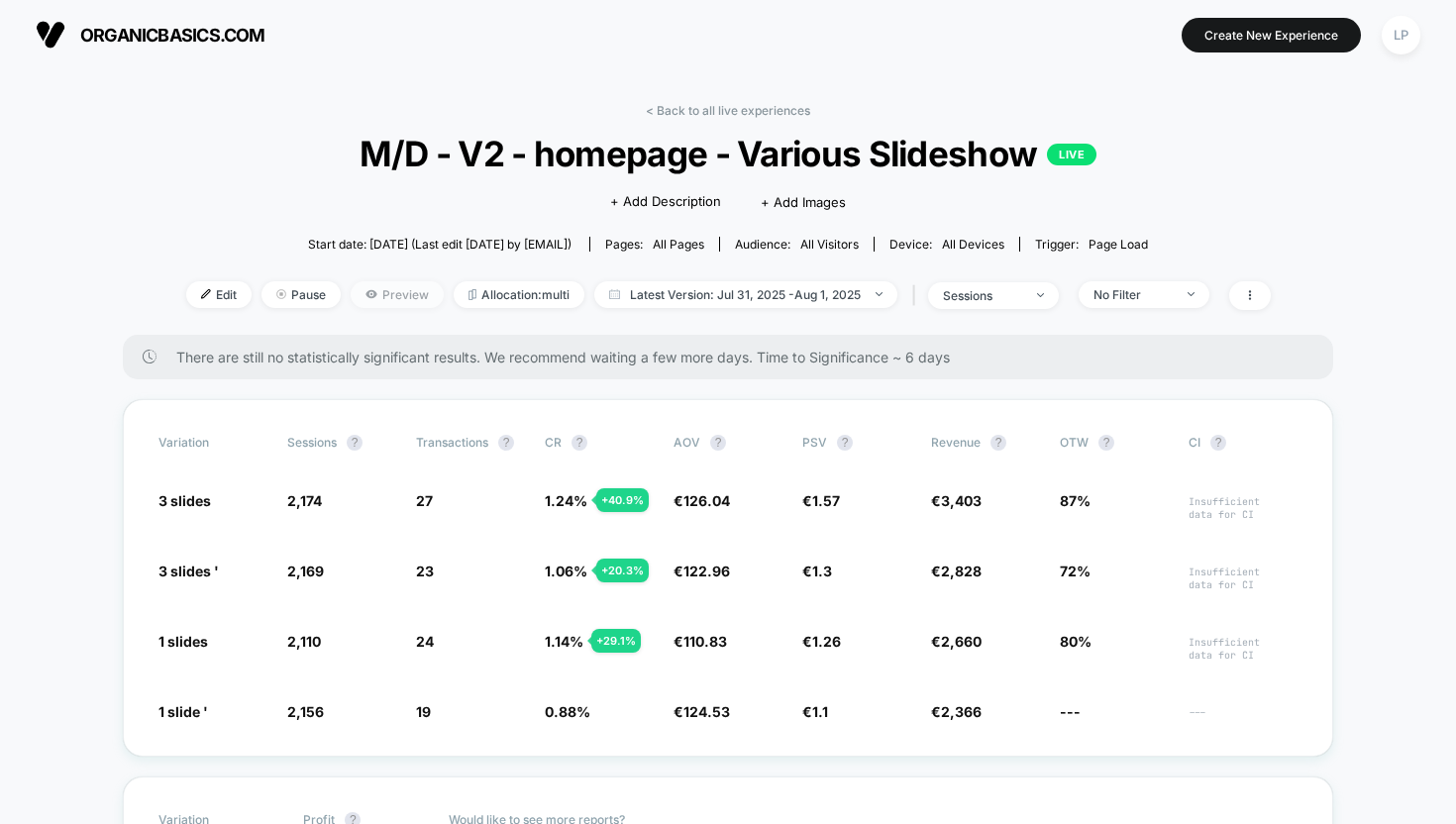click on "Preview" at bounding box center (397, 294) 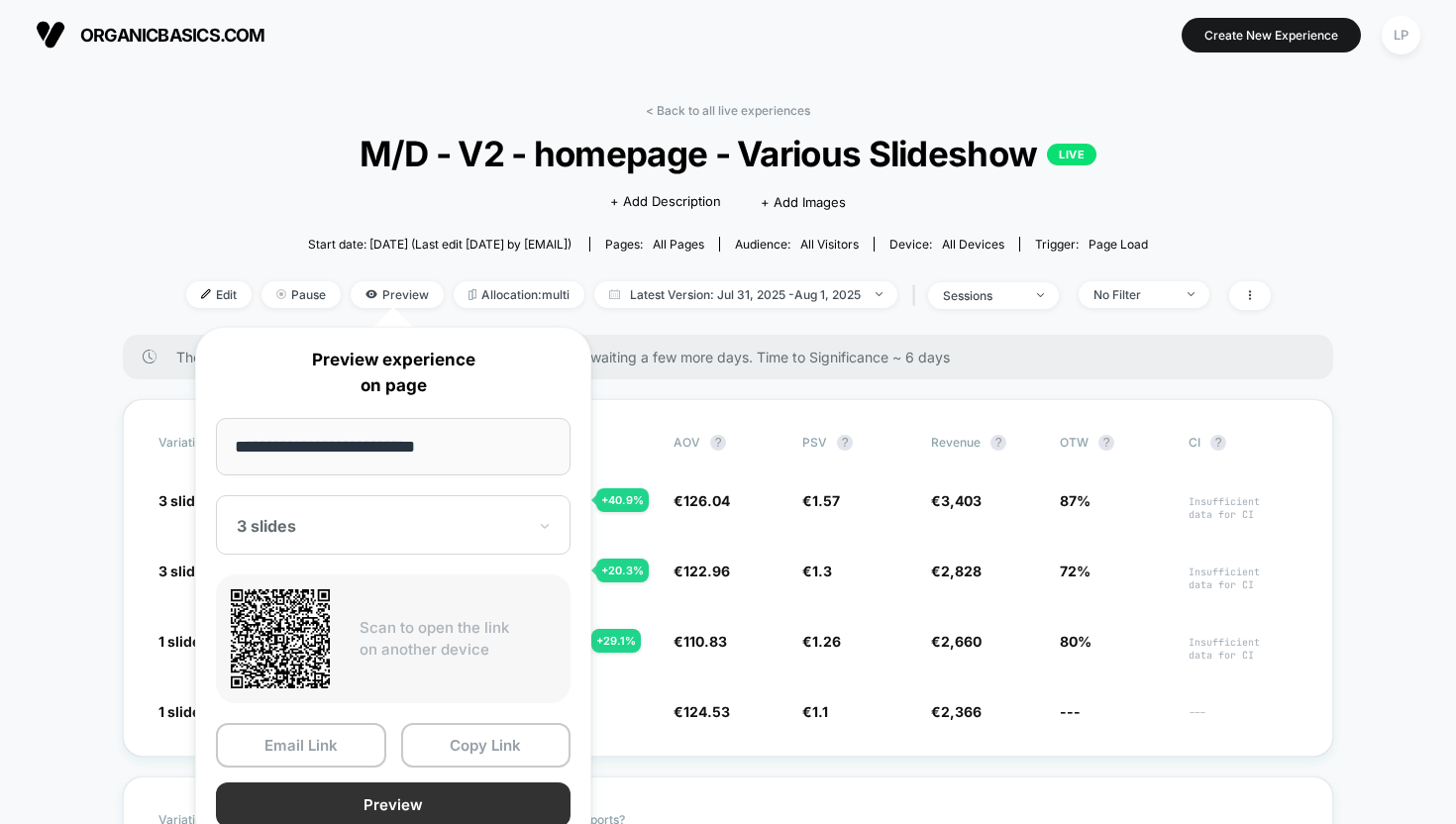 click on "Preview" at bounding box center (393, 804) 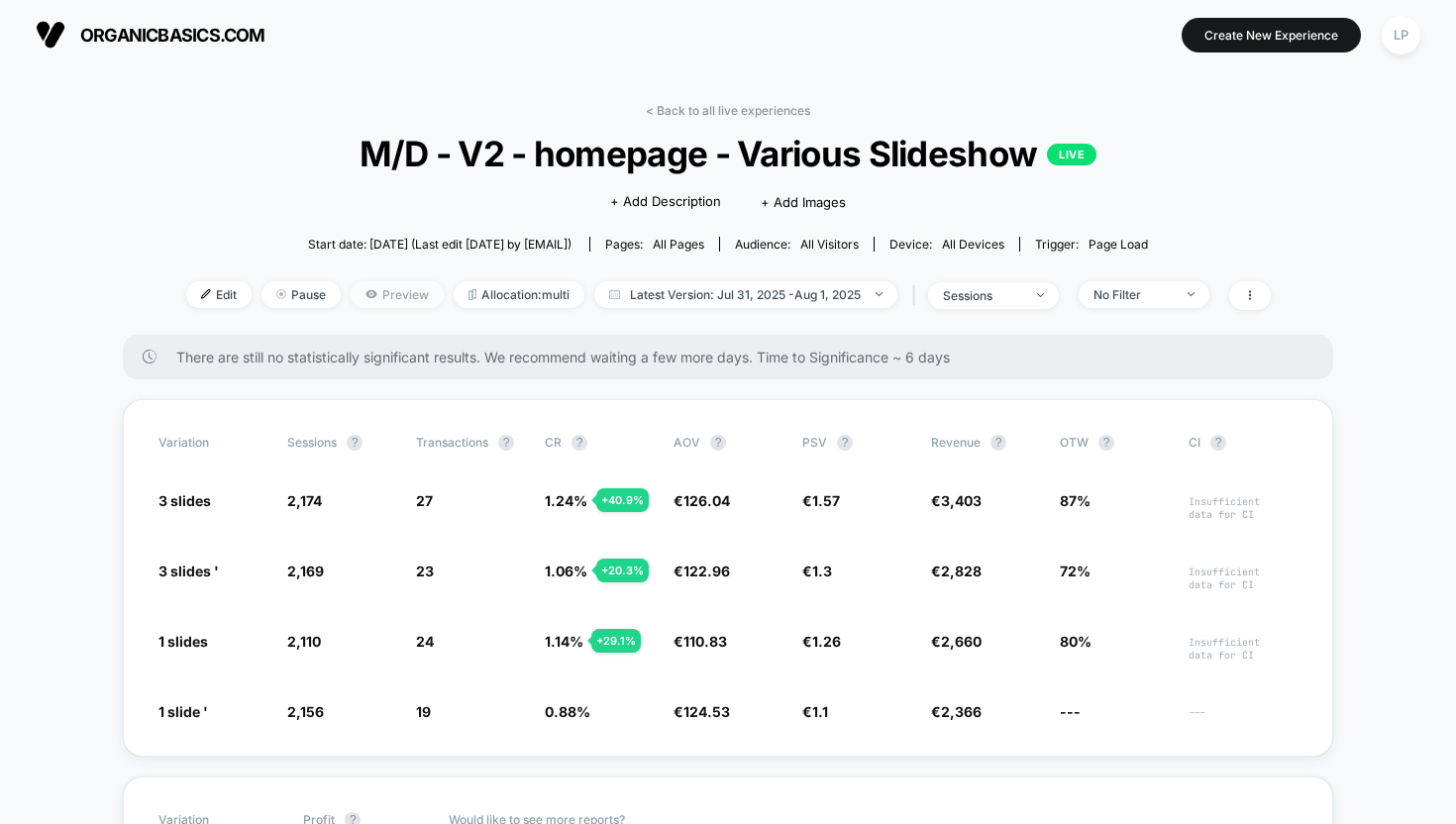 click on "Preview" at bounding box center [397, 294] 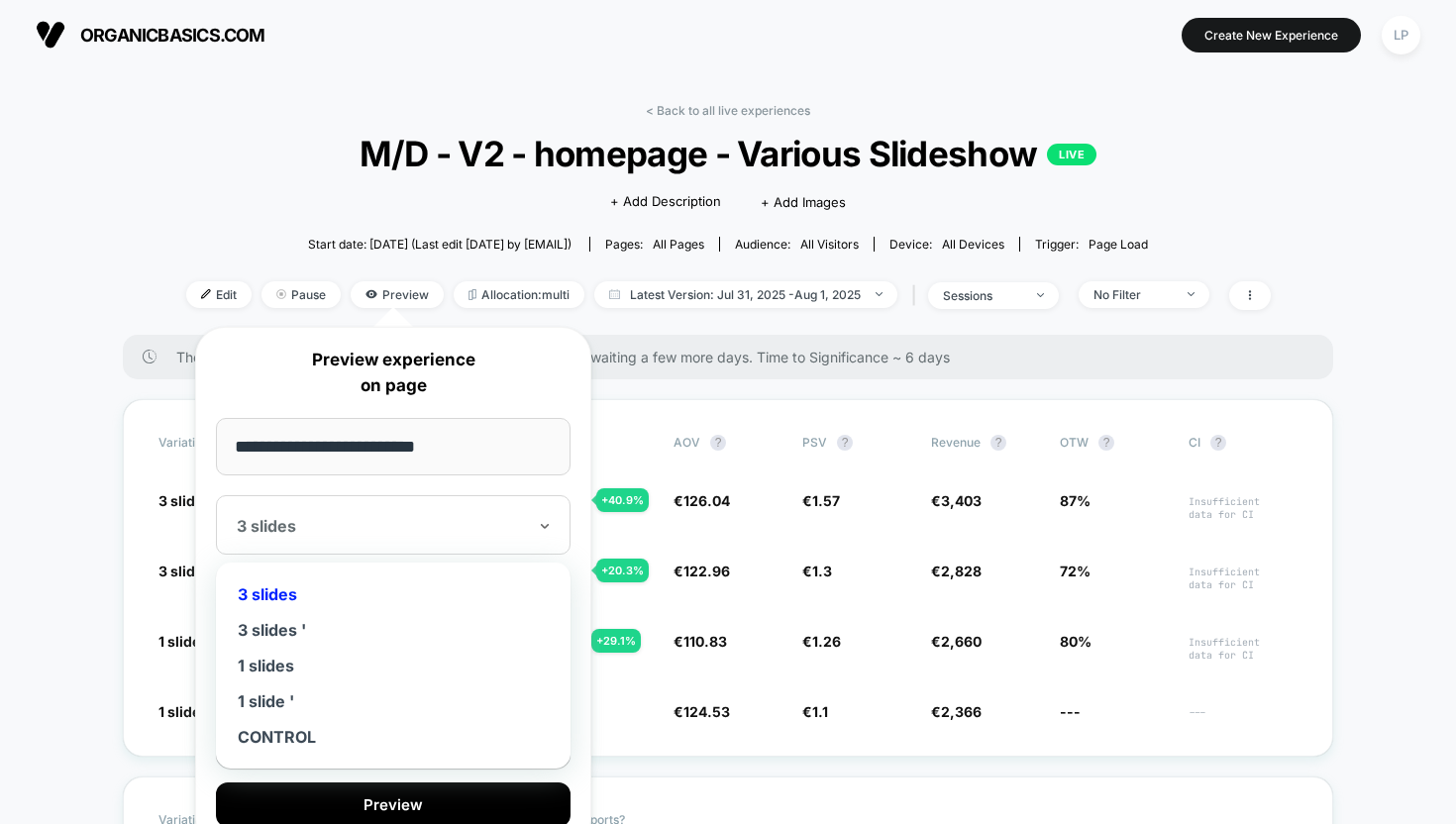 click on "3 slides" at bounding box center [393, 525] 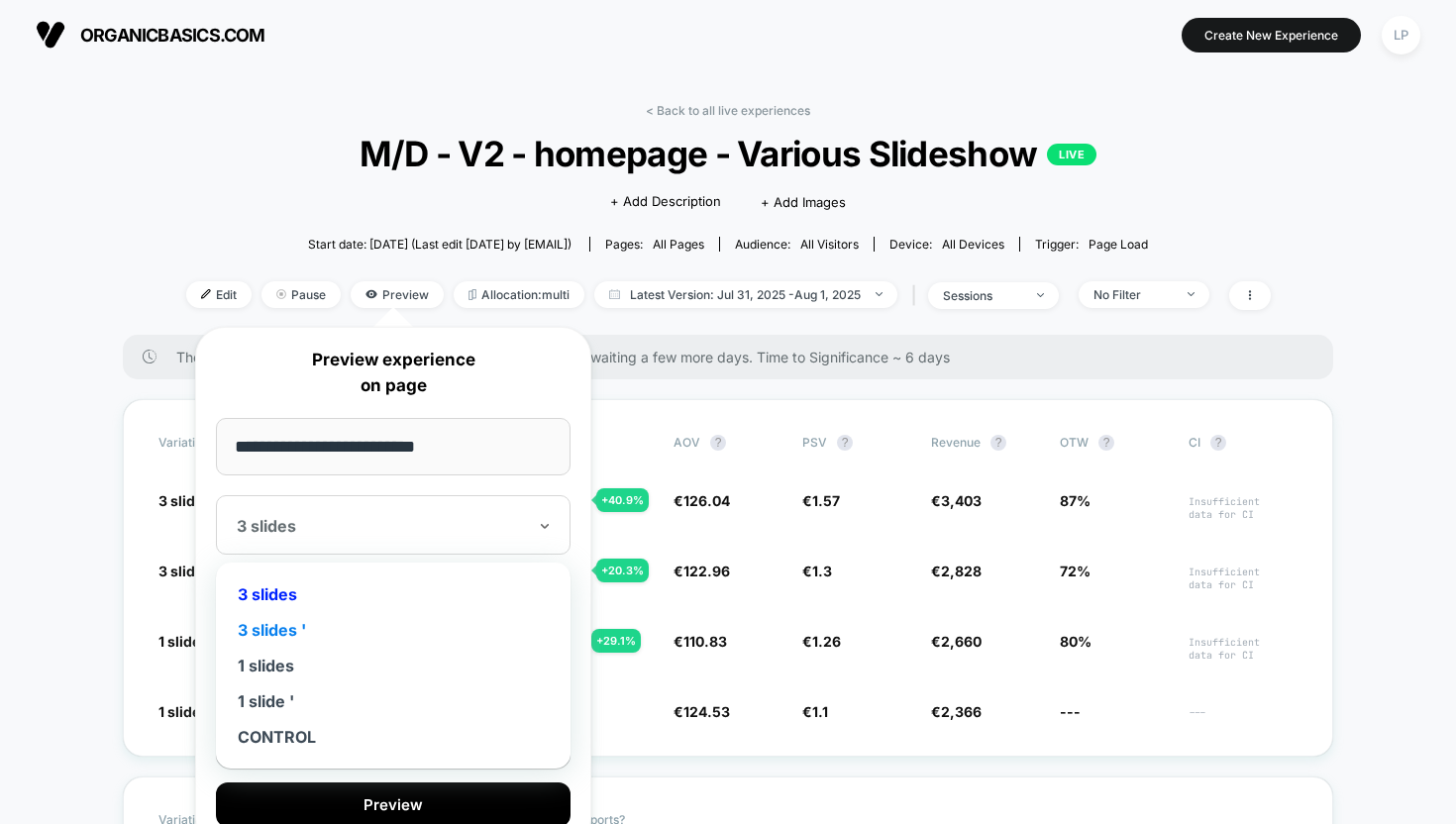 click on "3 slides '" at bounding box center [393, 630] 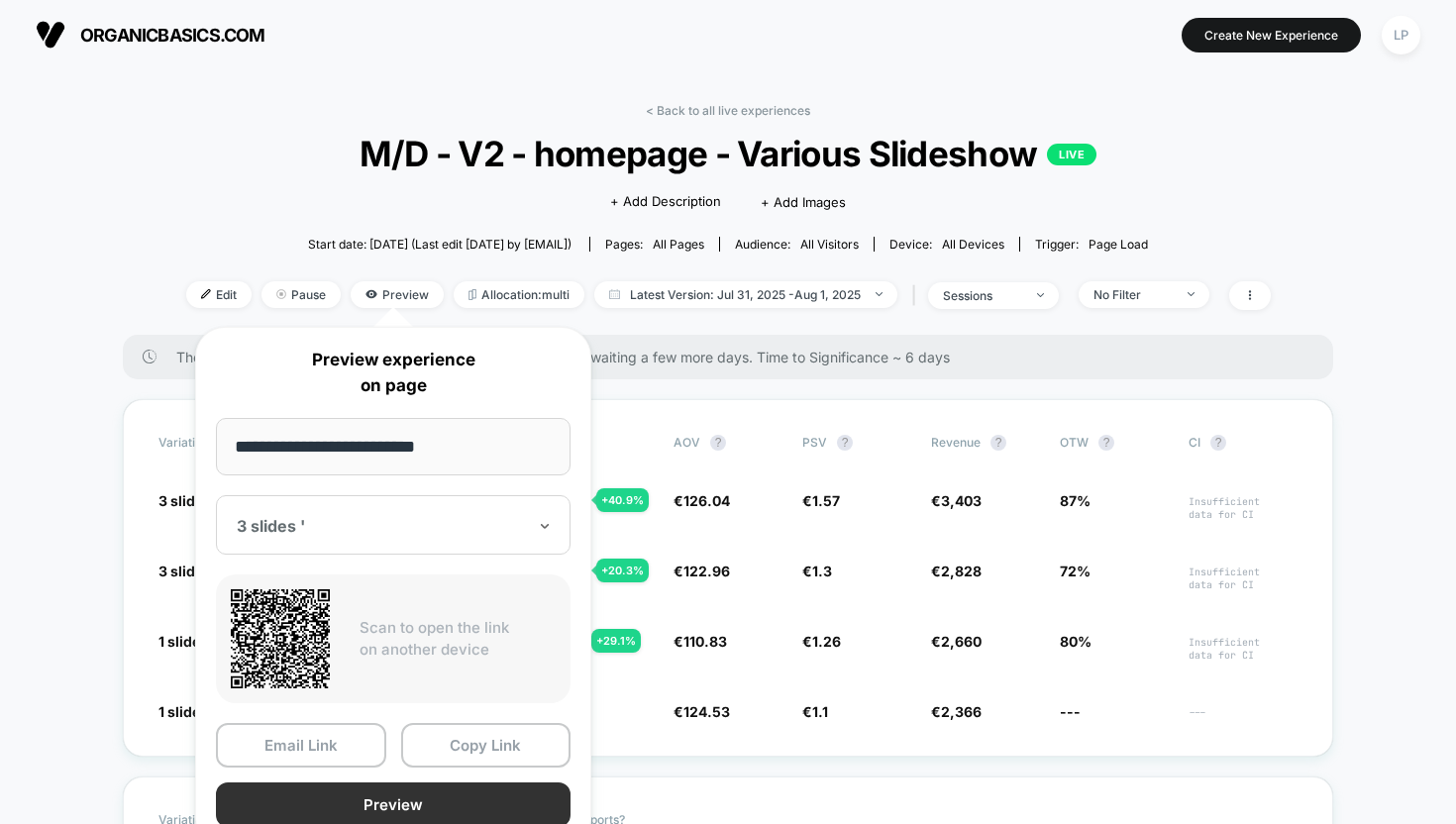 click on "Preview" at bounding box center (393, 804) 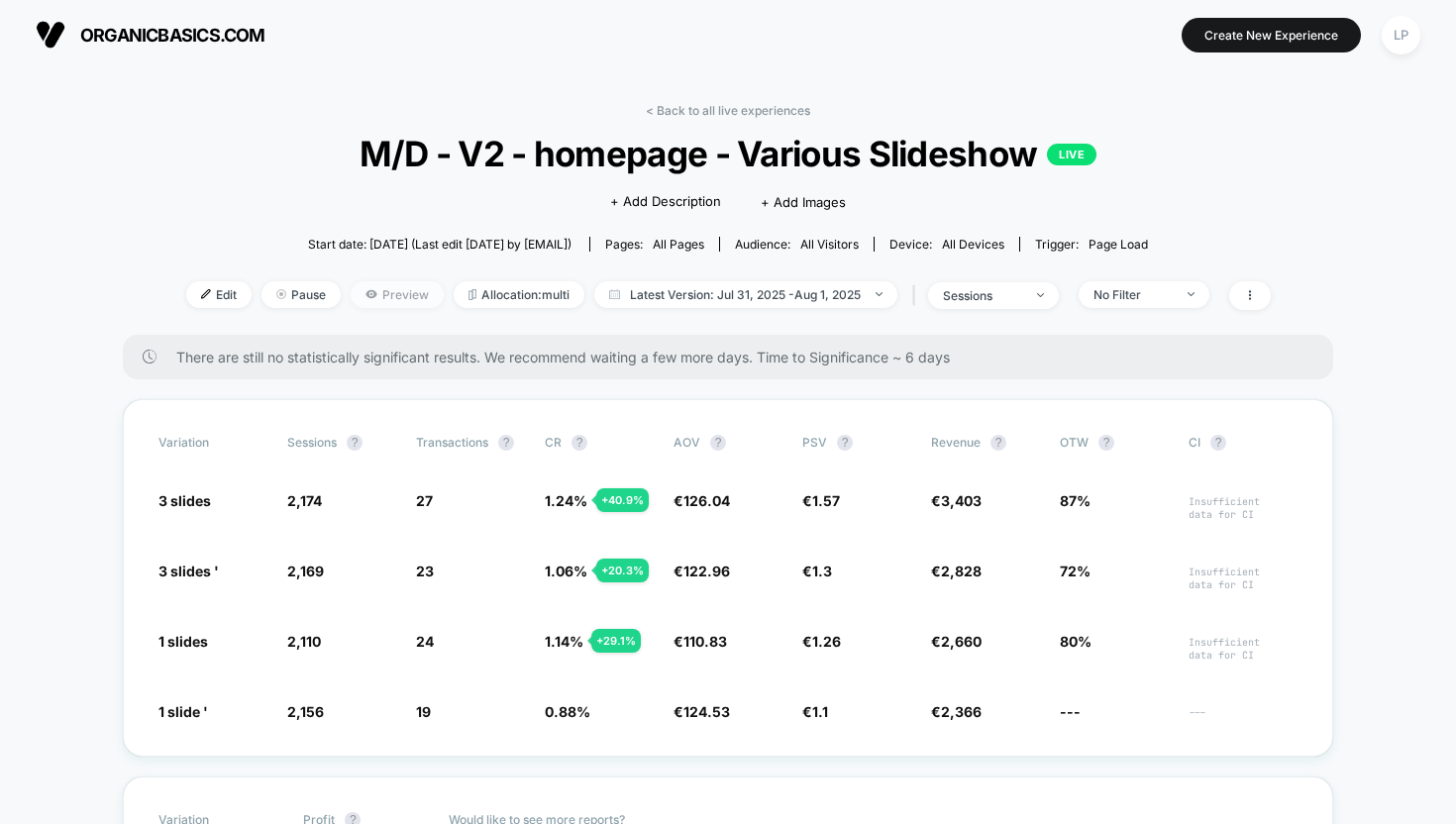 click on "Preview" at bounding box center (397, 294) 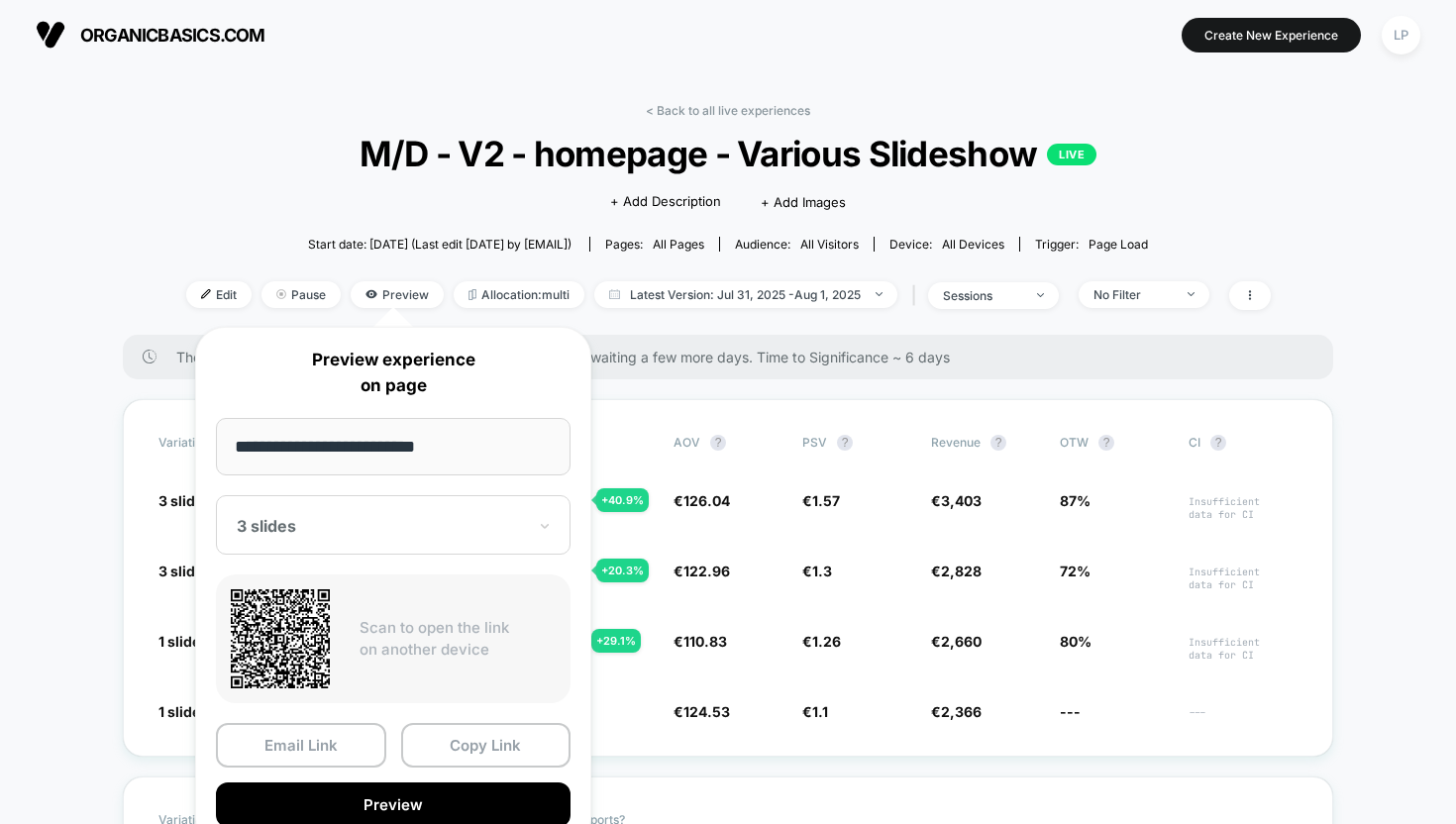 click at bounding box center (381, 526) 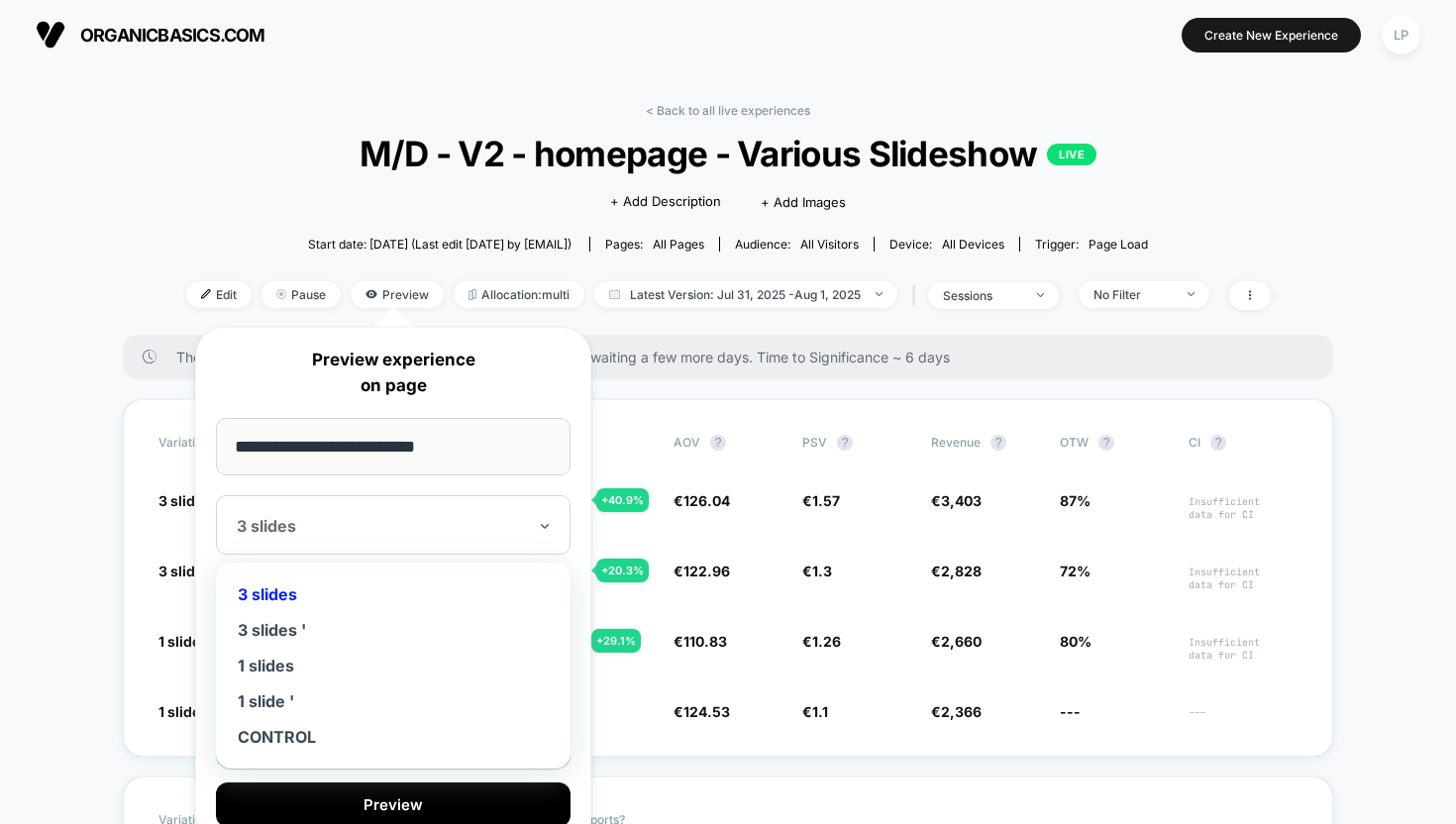 click on "3 slides" at bounding box center [393, 594] 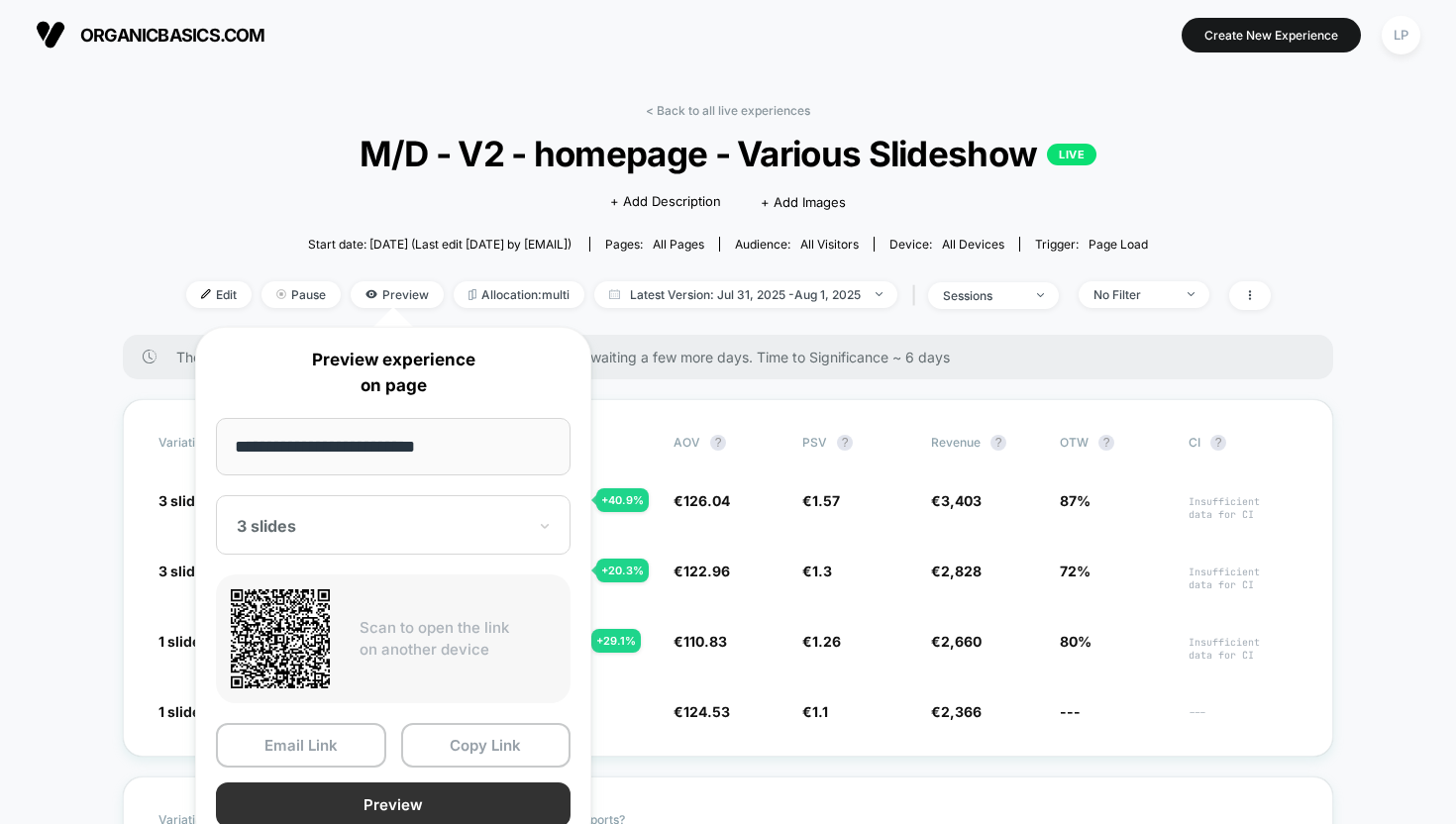 click on "Preview" at bounding box center [393, 804] 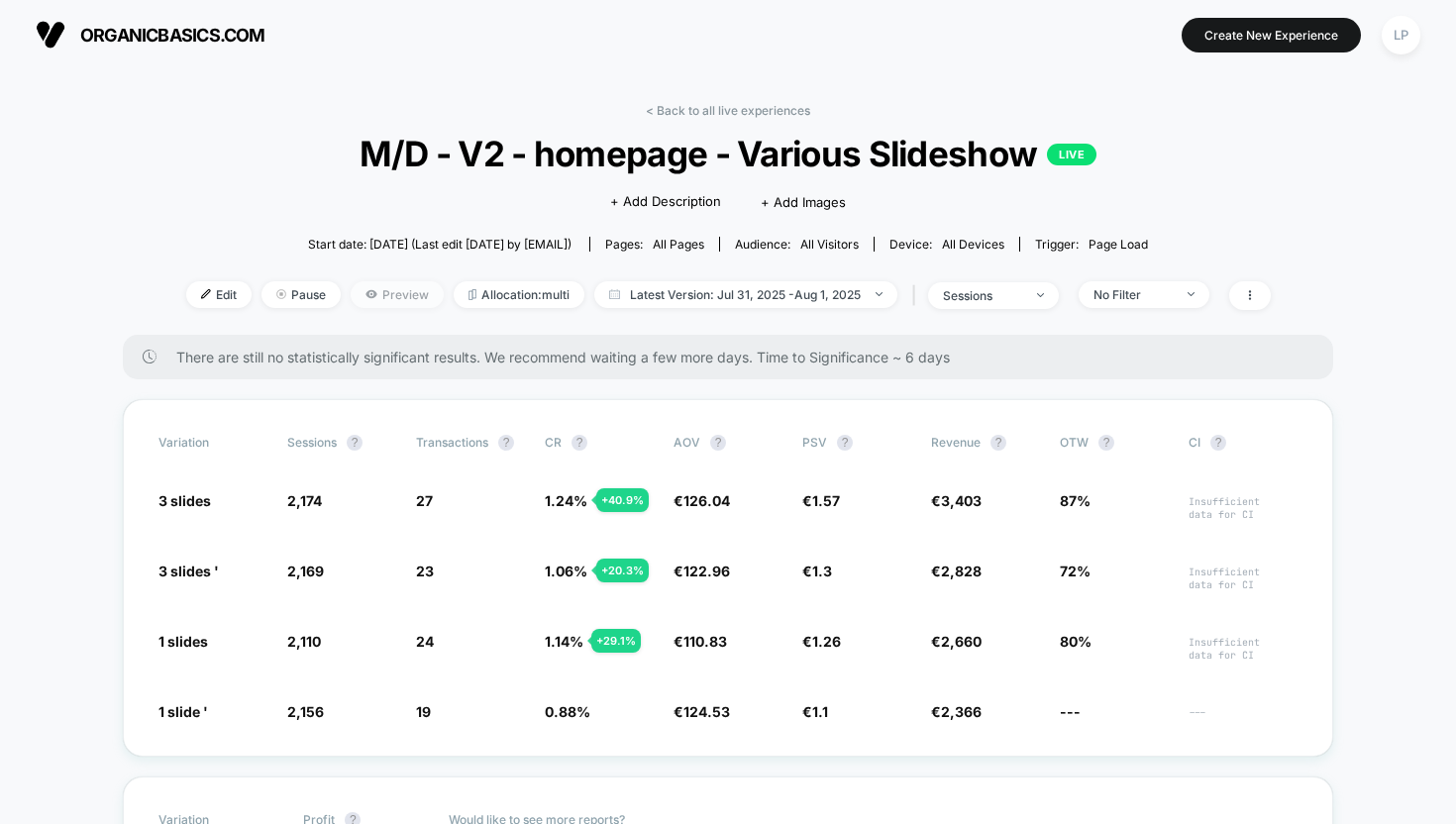 click on "Preview" at bounding box center [397, 294] 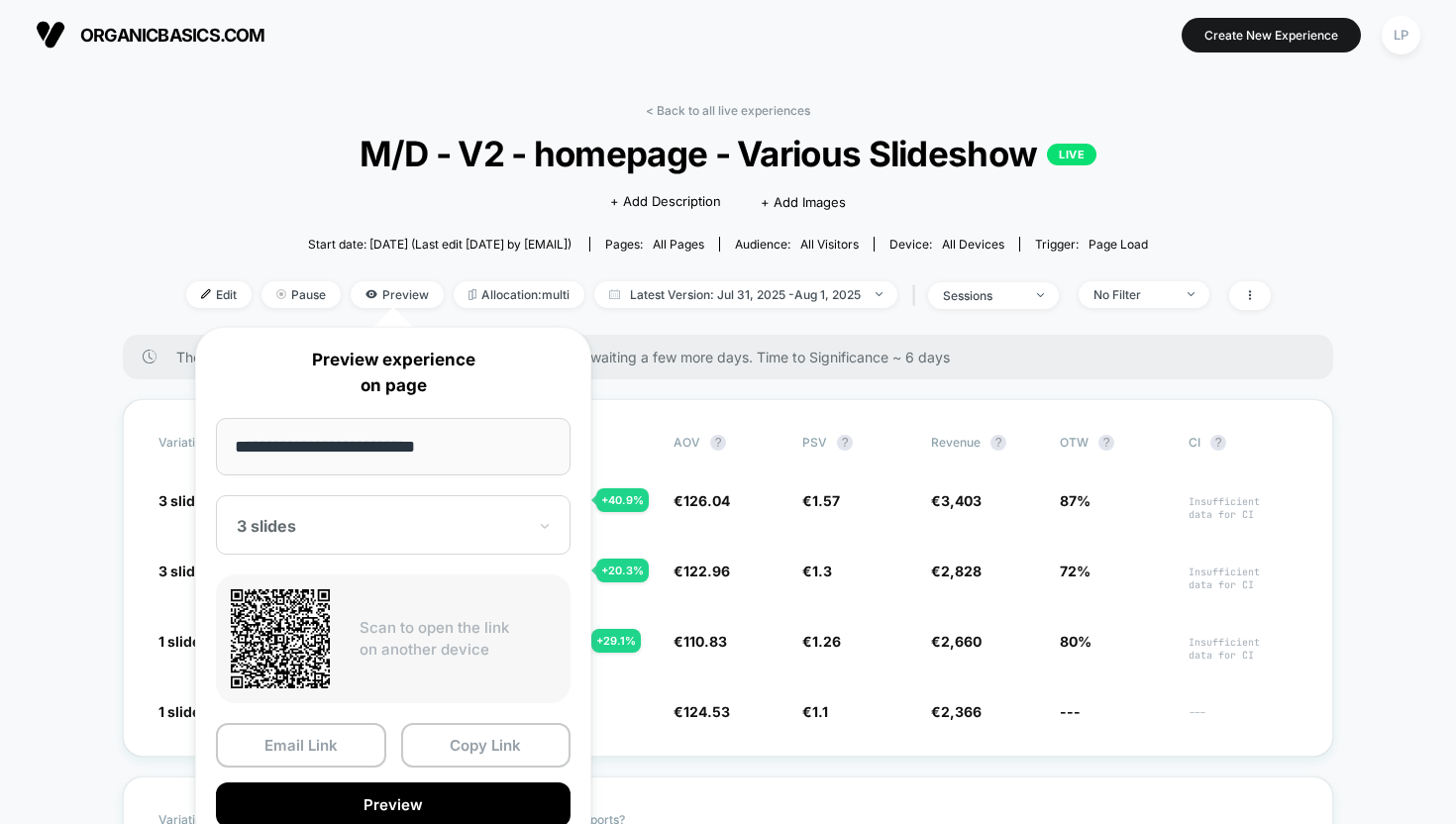click on "3 slides" at bounding box center (393, 525) 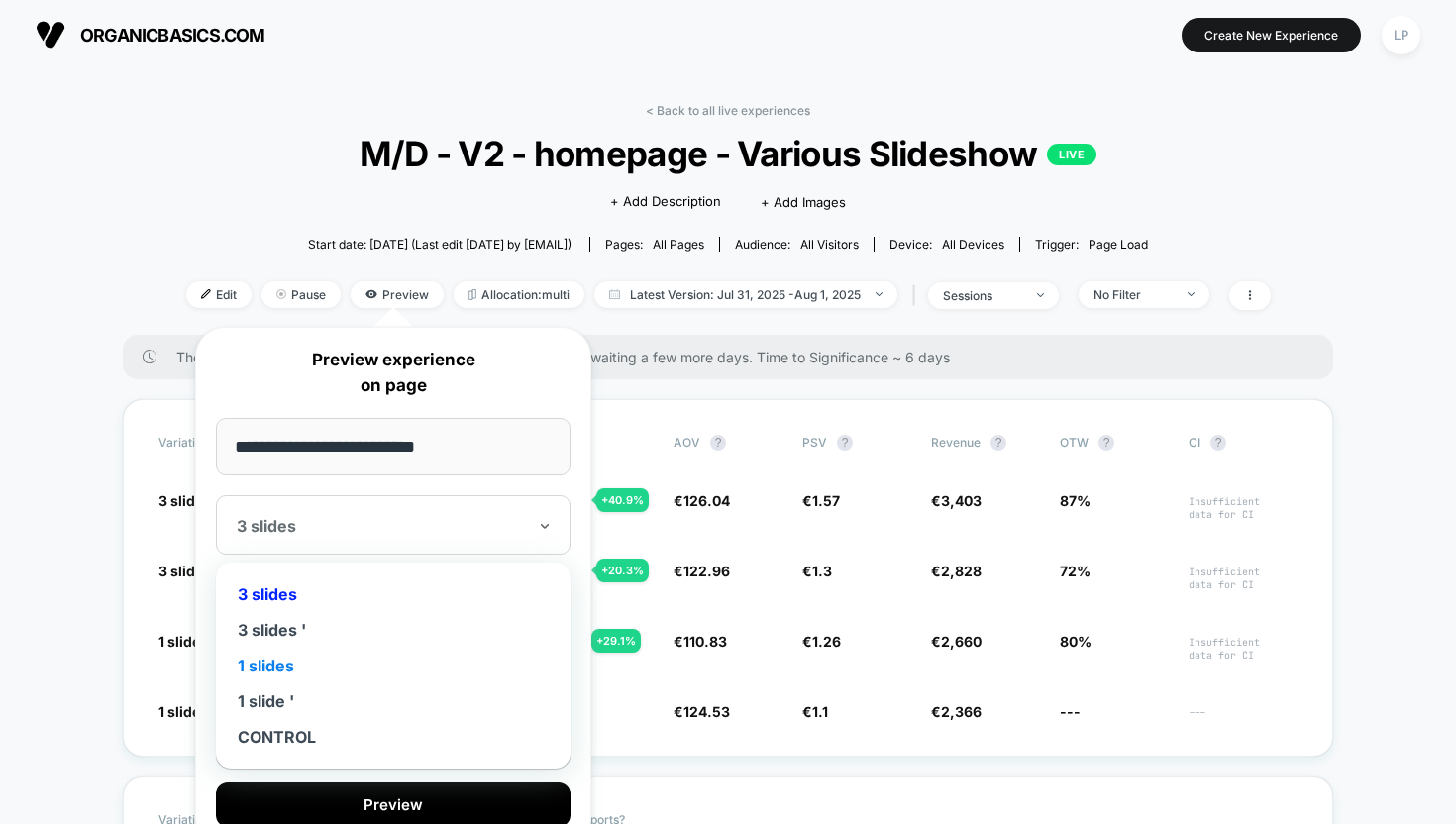 click on "1 slides" at bounding box center [393, 666] 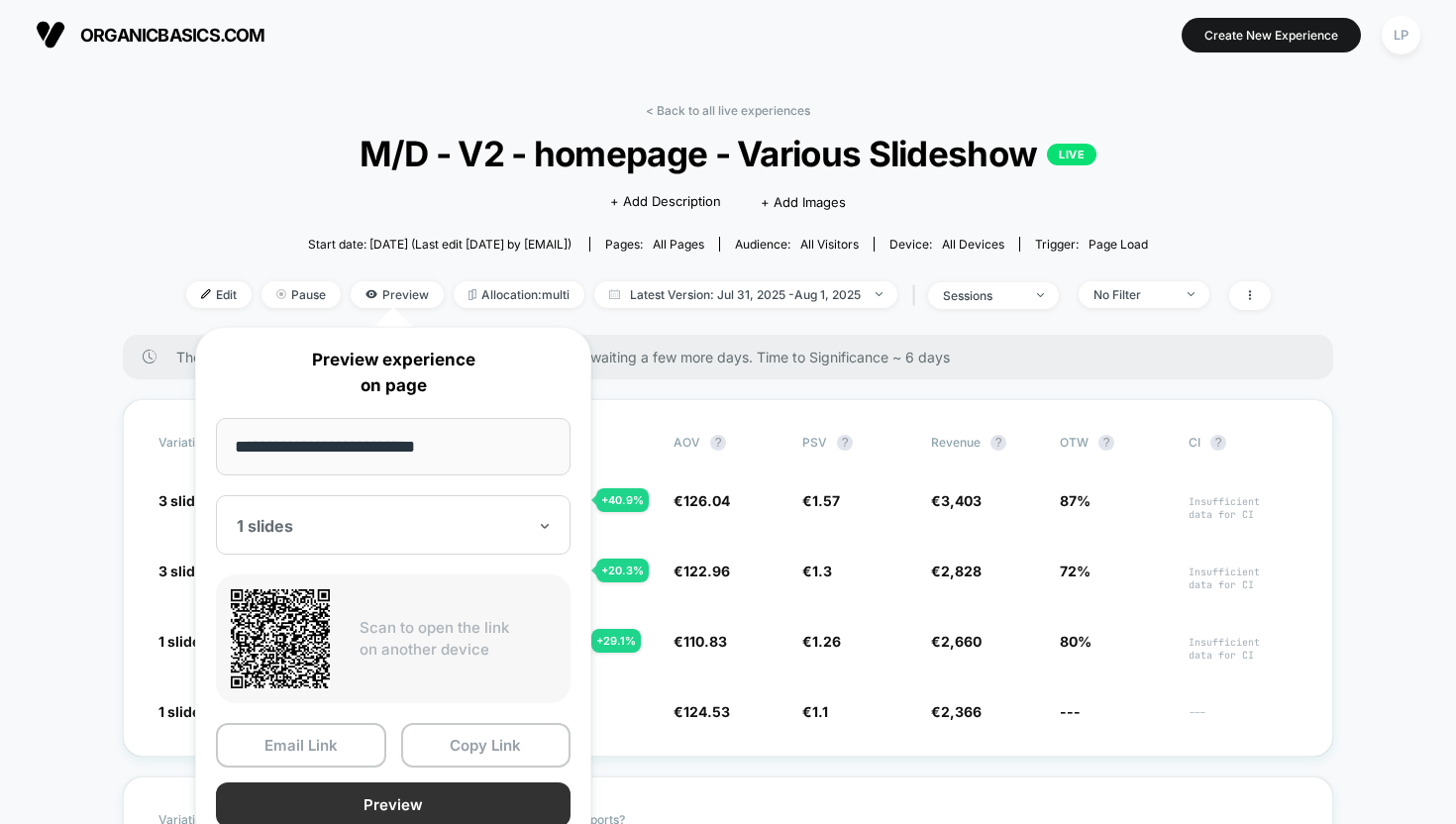 click on "Preview" at bounding box center [393, 804] 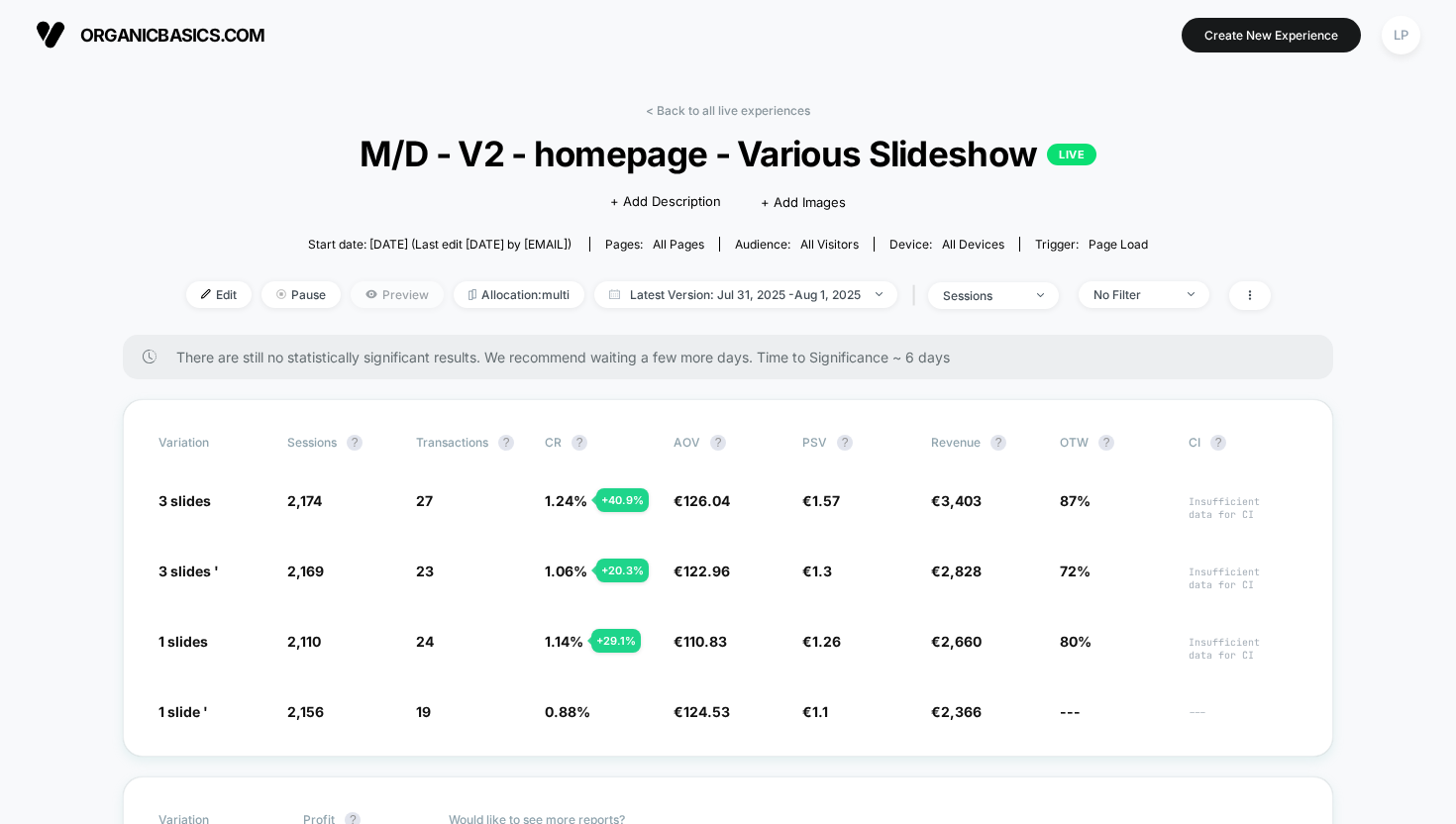 click on "Preview" at bounding box center (397, 294) 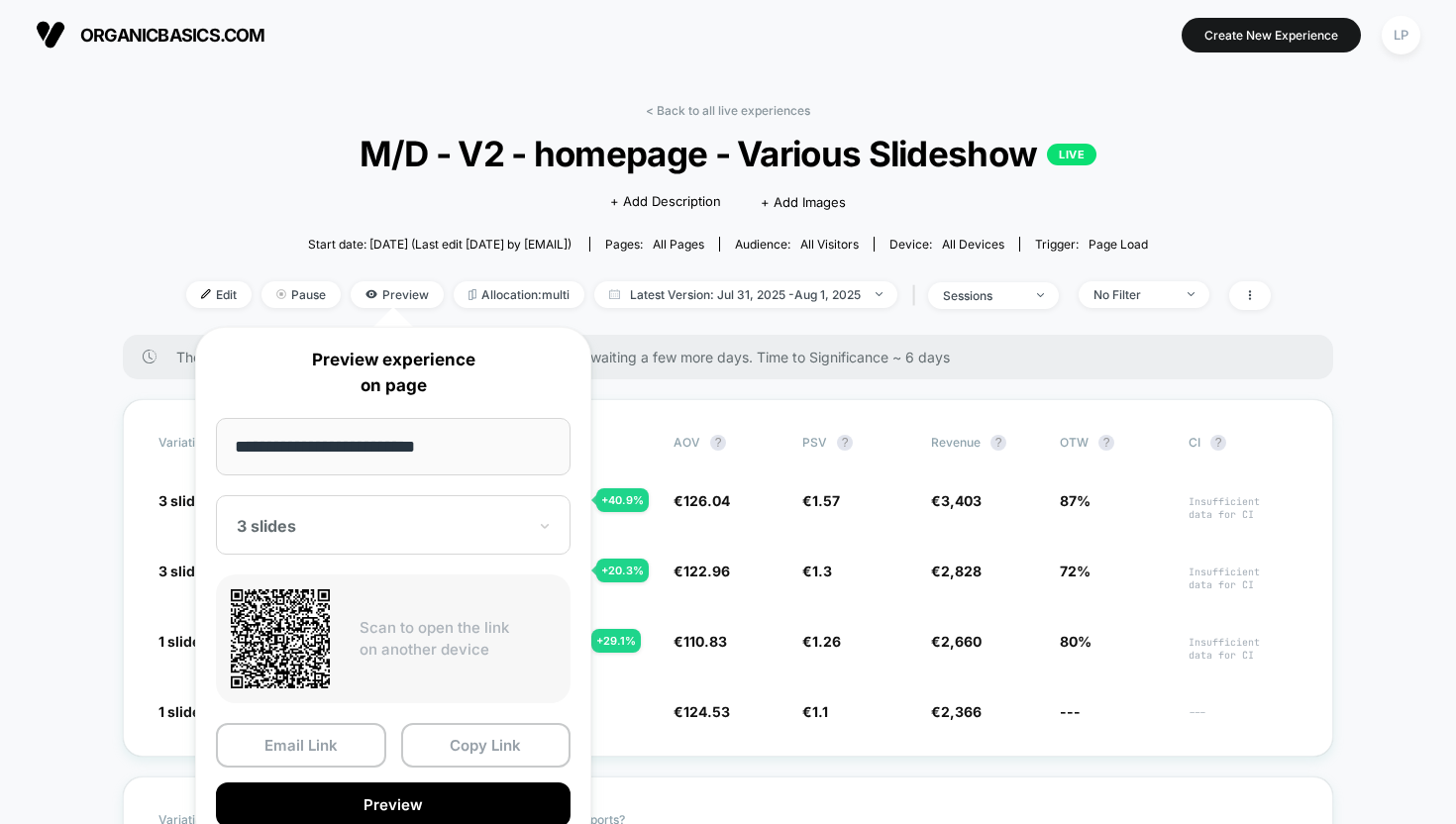 click on "3 slides" at bounding box center [393, 525] 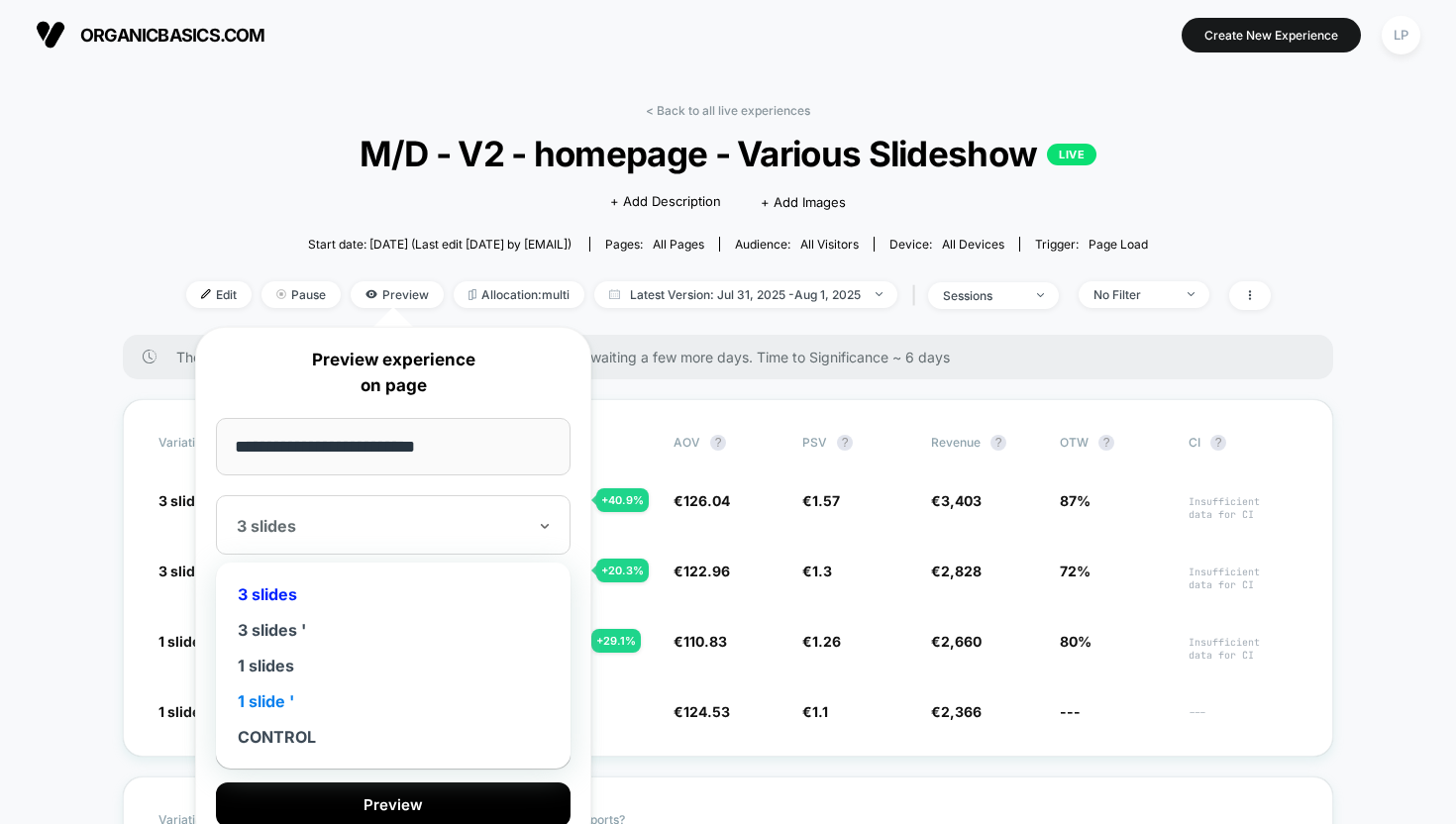 click on "1 slide '" at bounding box center (393, 701) 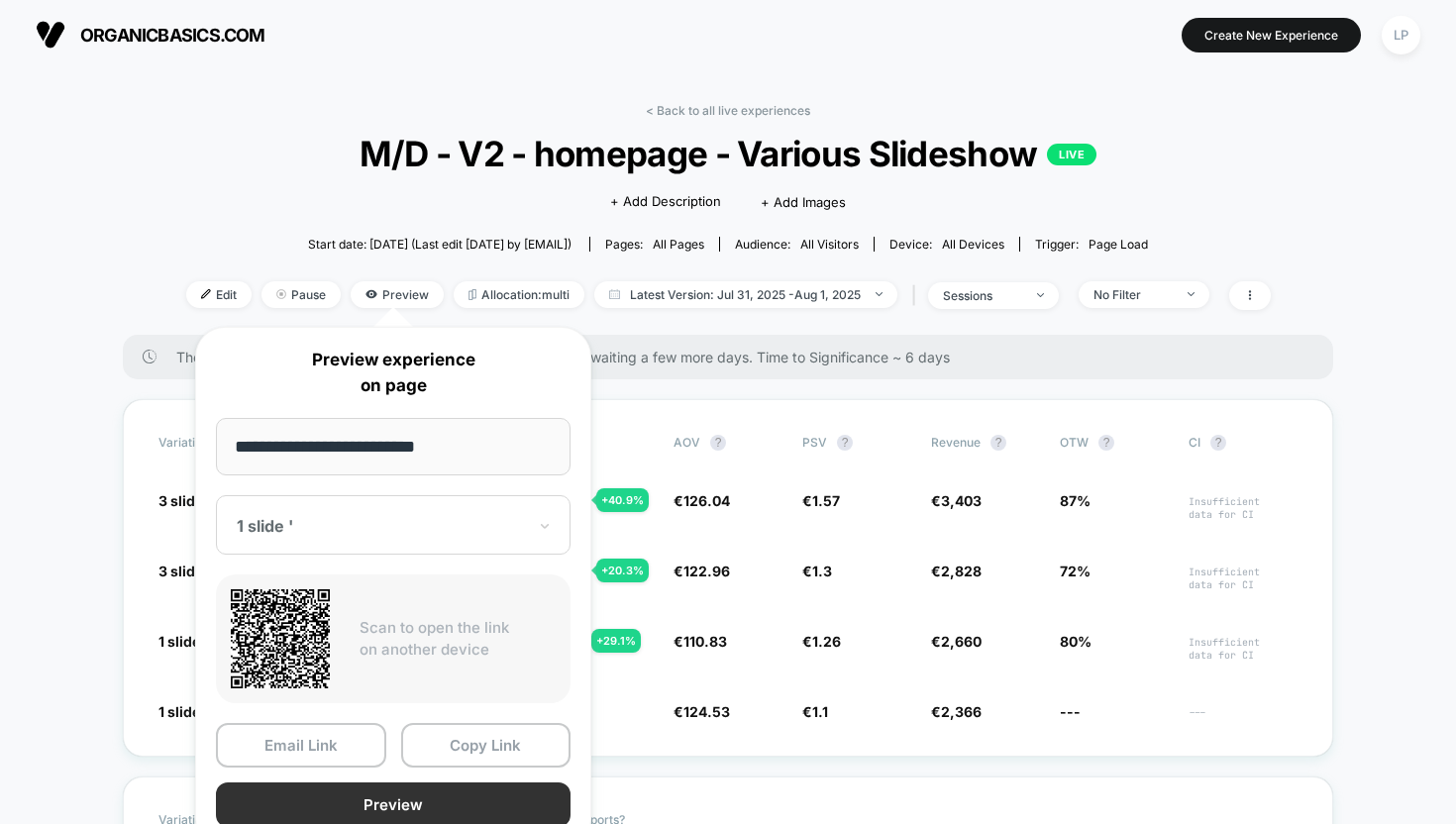 click on "Preview" at bounding box center (393, 804) 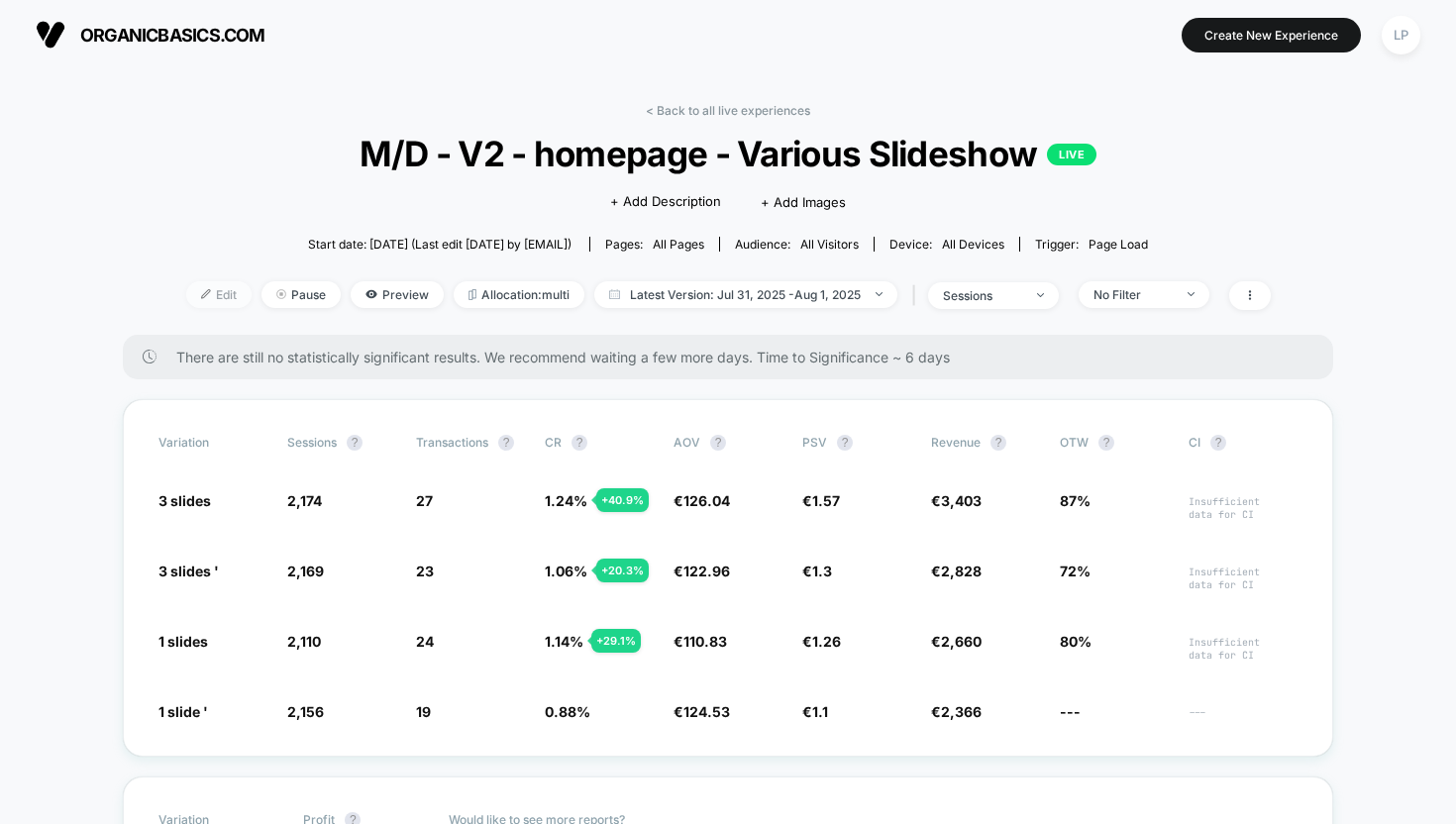 click on "Edit" at bounding box center (219, 294) 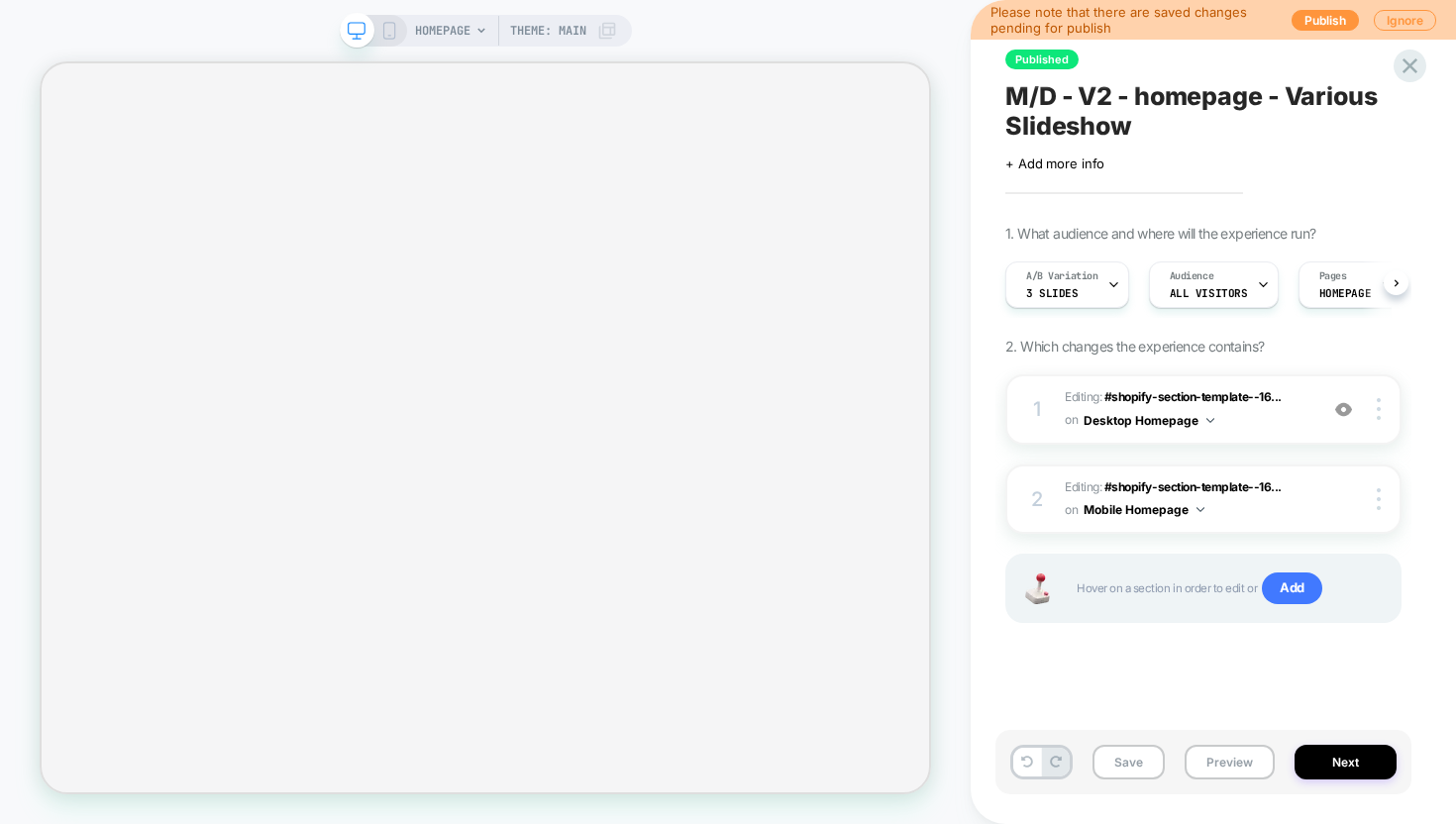 scroll, scrollTop: 0, scrollLeft: 1, axis: horizontal 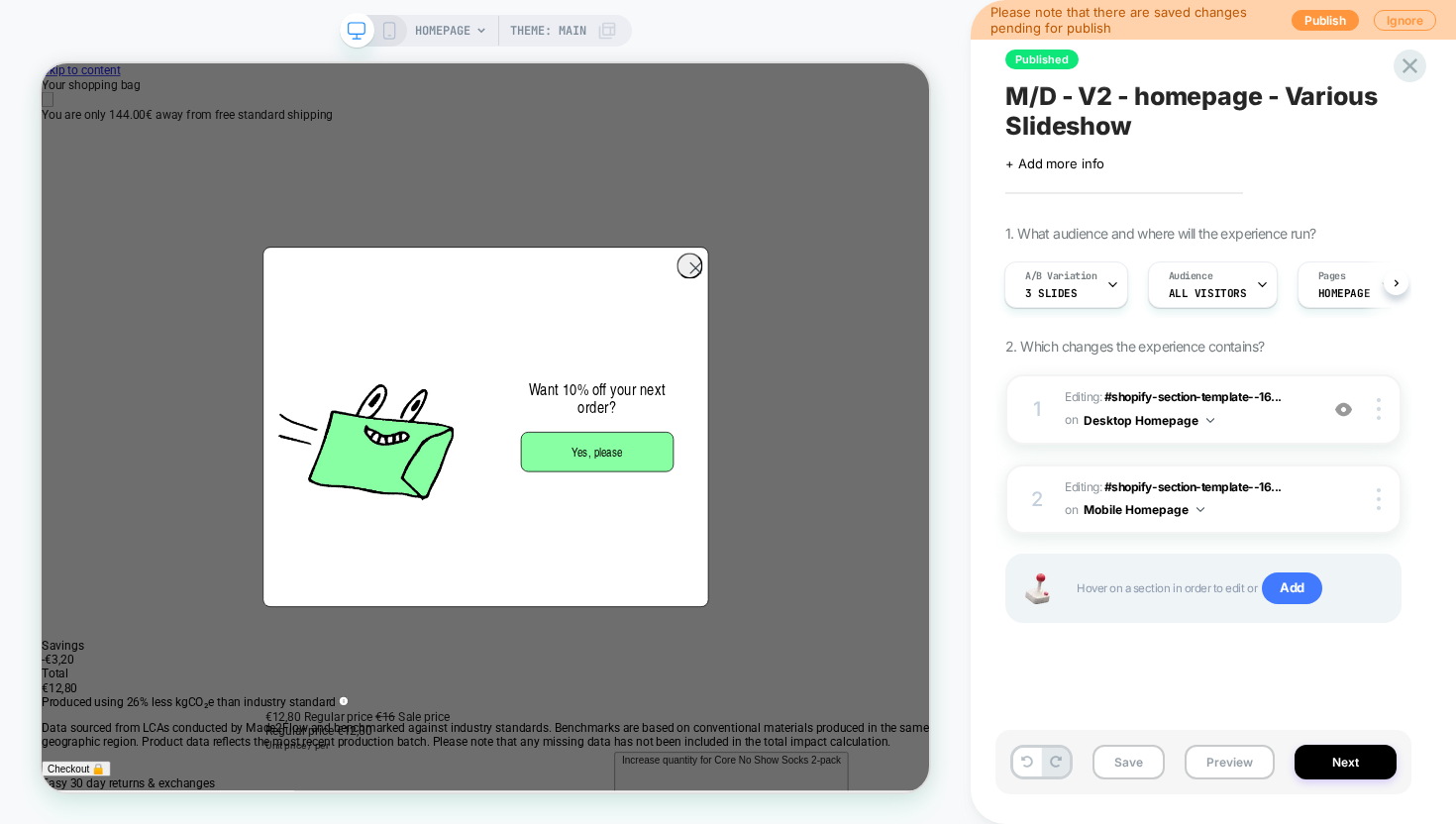 click 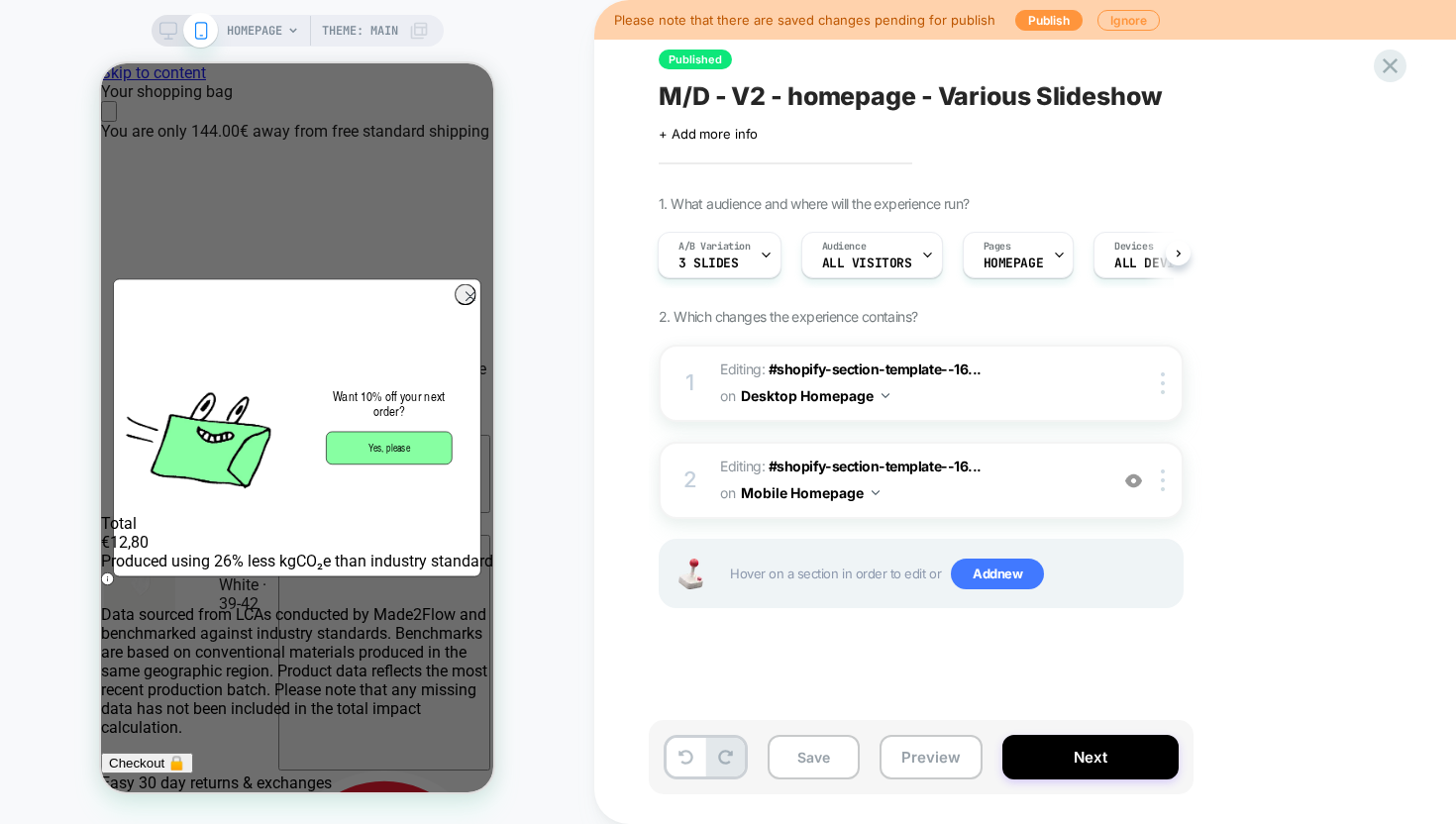 scroll, scrollTop: 0, scrollLeft: 0, axis: both 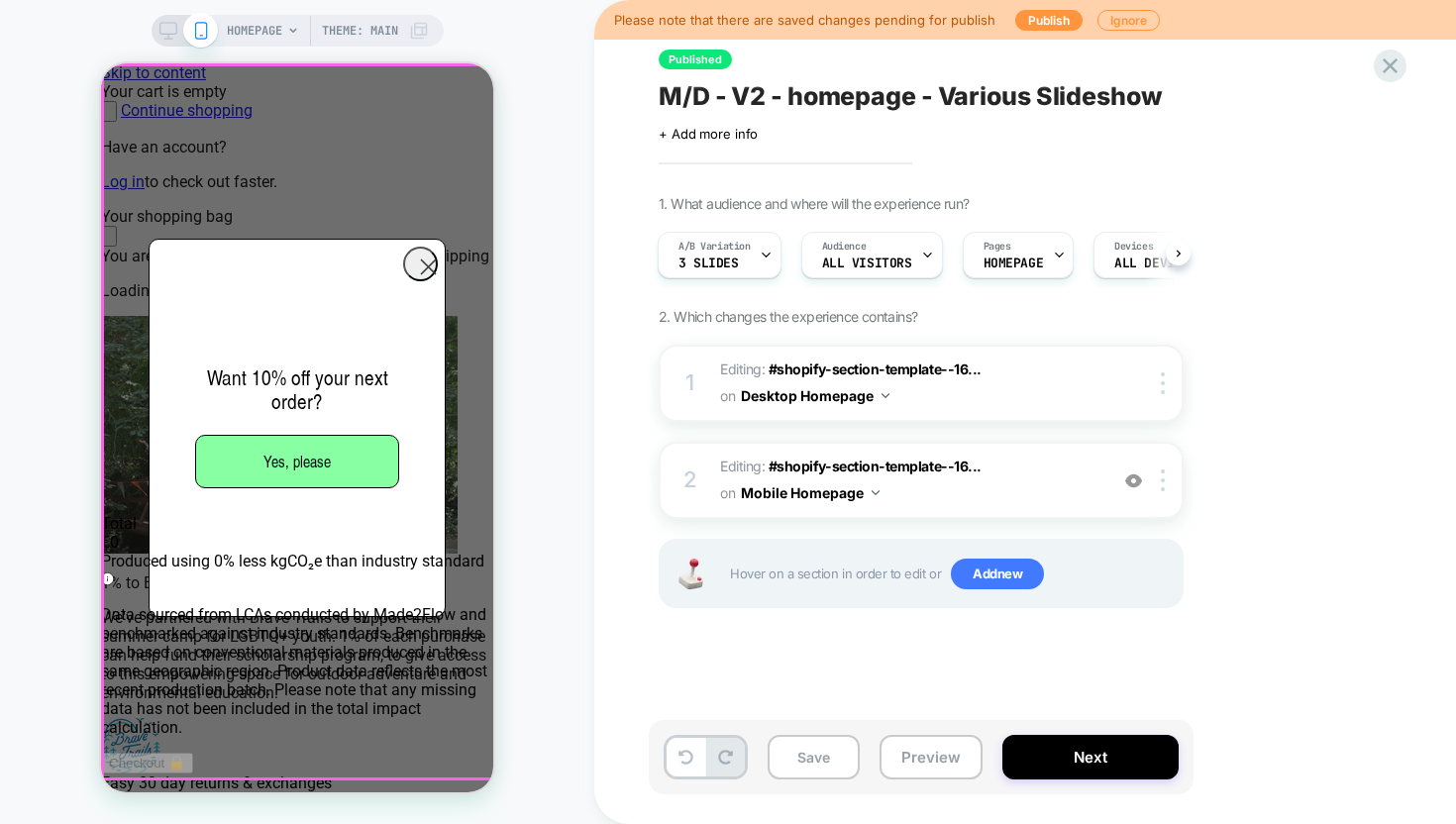 click on "The Iconic Pointelle Collection Your dreamiest layer yet Discover now" at bounding box center [297, 10521] 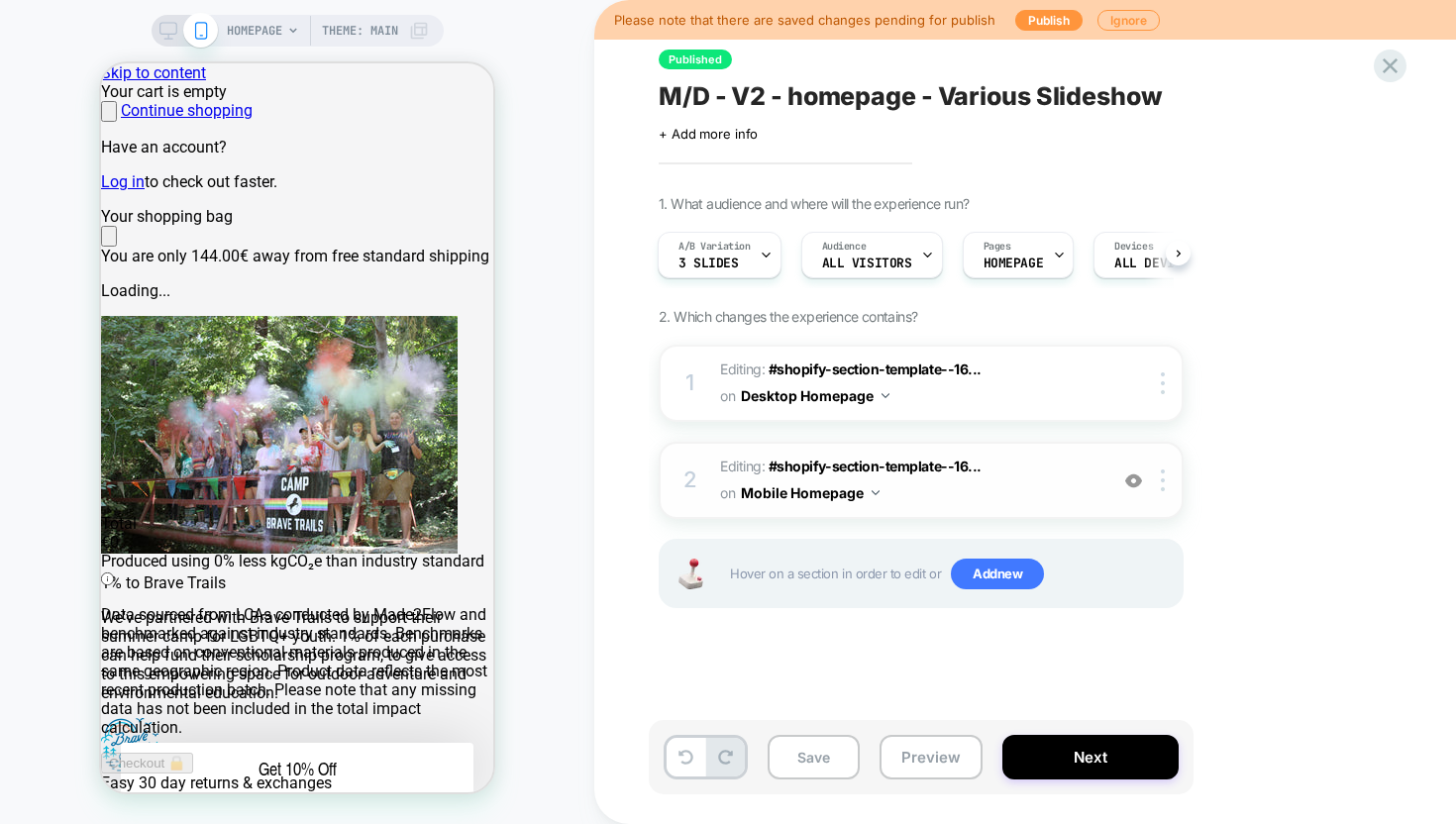 scroll, scrollTop: 0, scrollLeft: 392, axis: horizontal 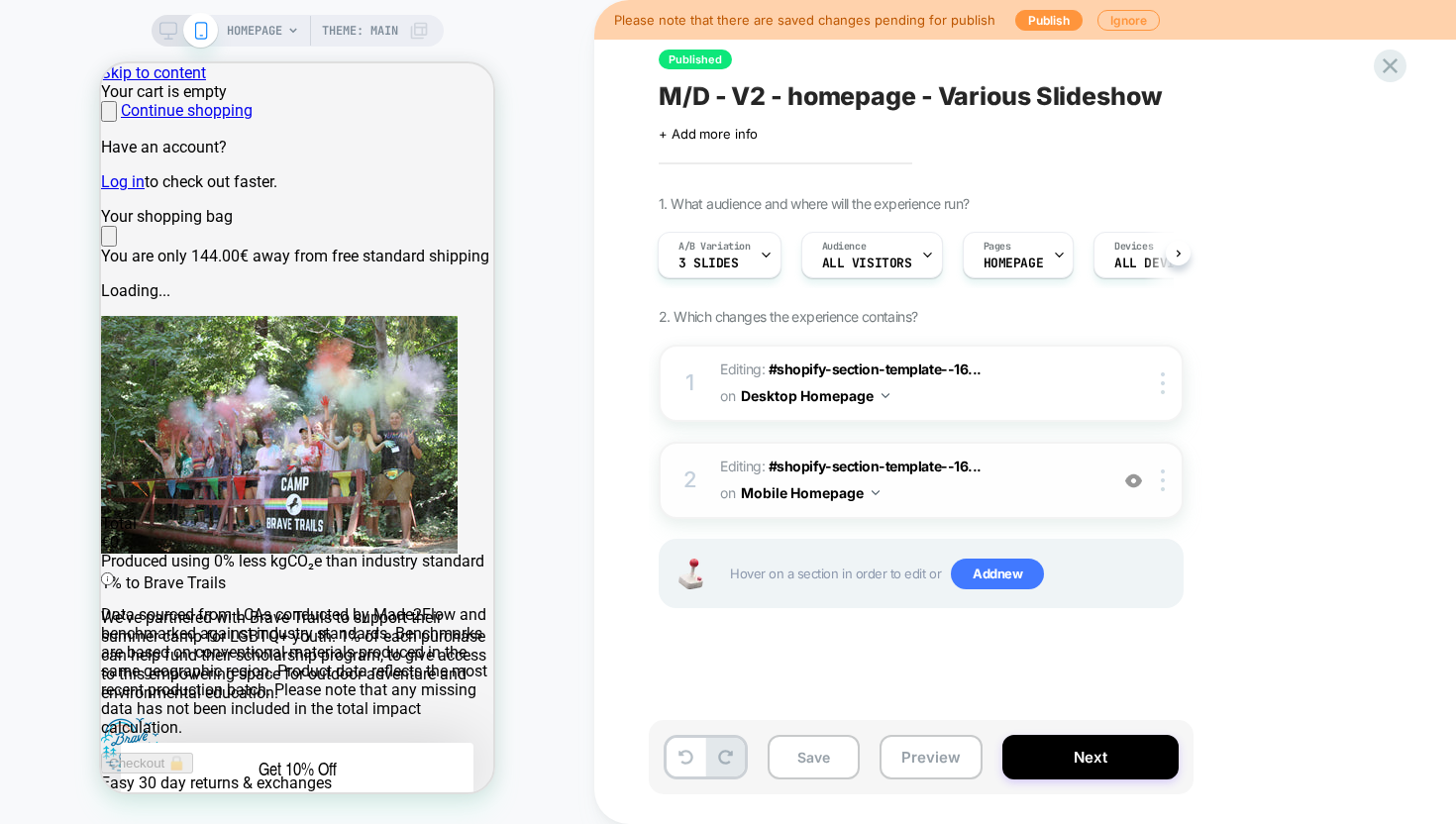 click on "Editing :   #shopify-section-template--16... #shopify-section-template--16701918052572__slideshow_PiV6xa   on Mobile Homepage" at bounding box center (908, 480) 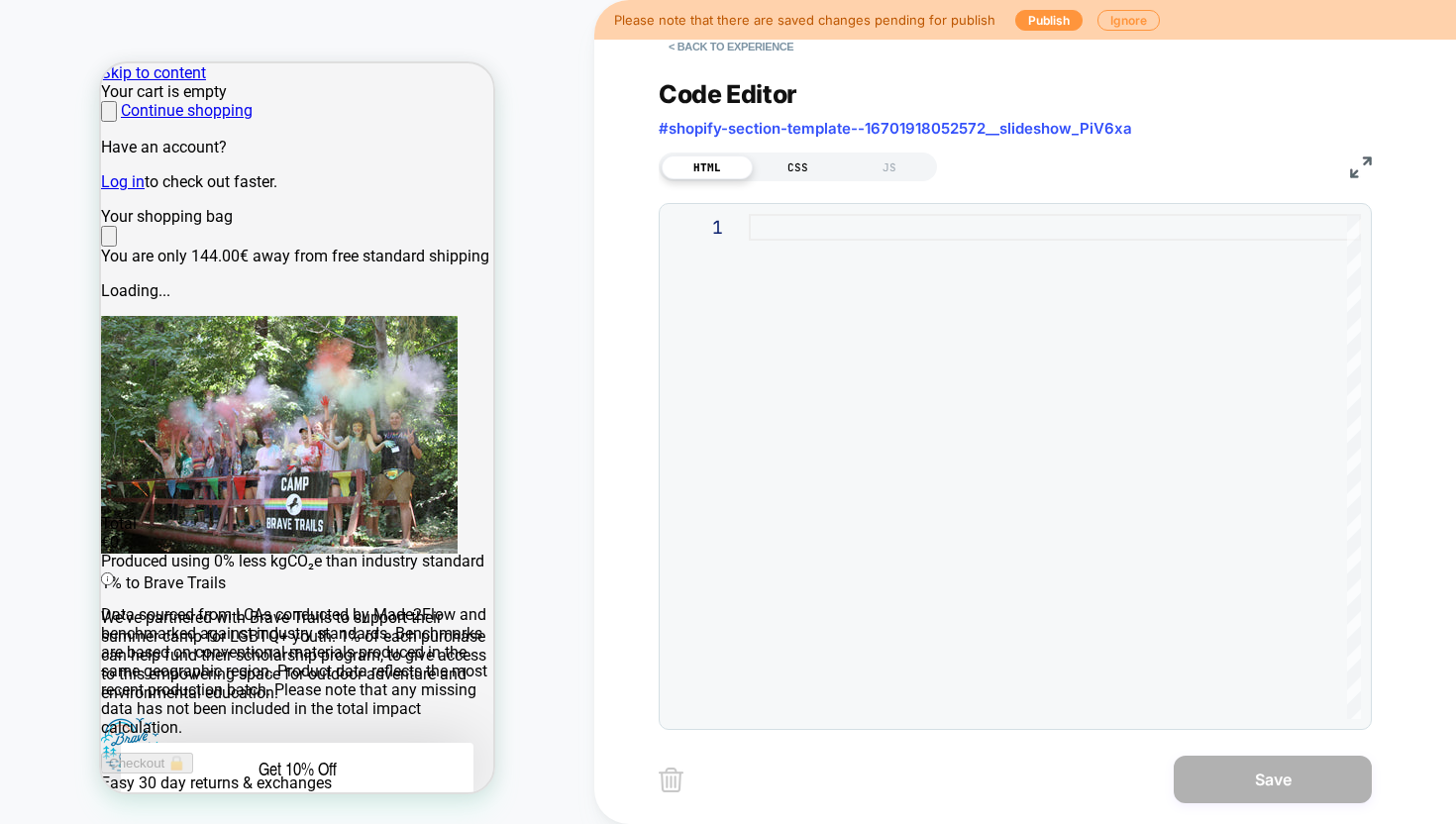 click on "CSS" at bounding box center (798, 167) 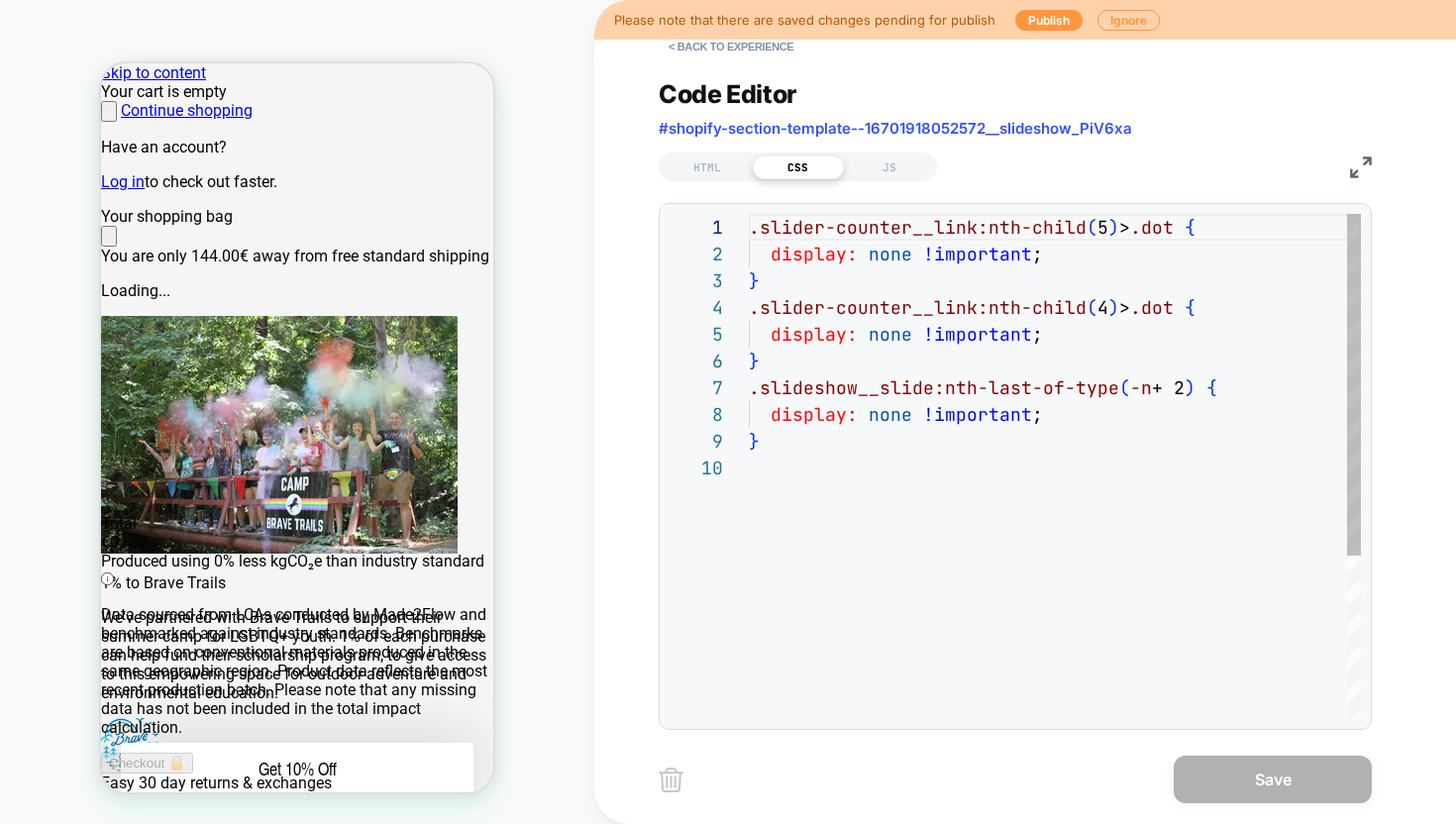scroll, scrollTop: 241, scrollLeft: 0, axis: vertical 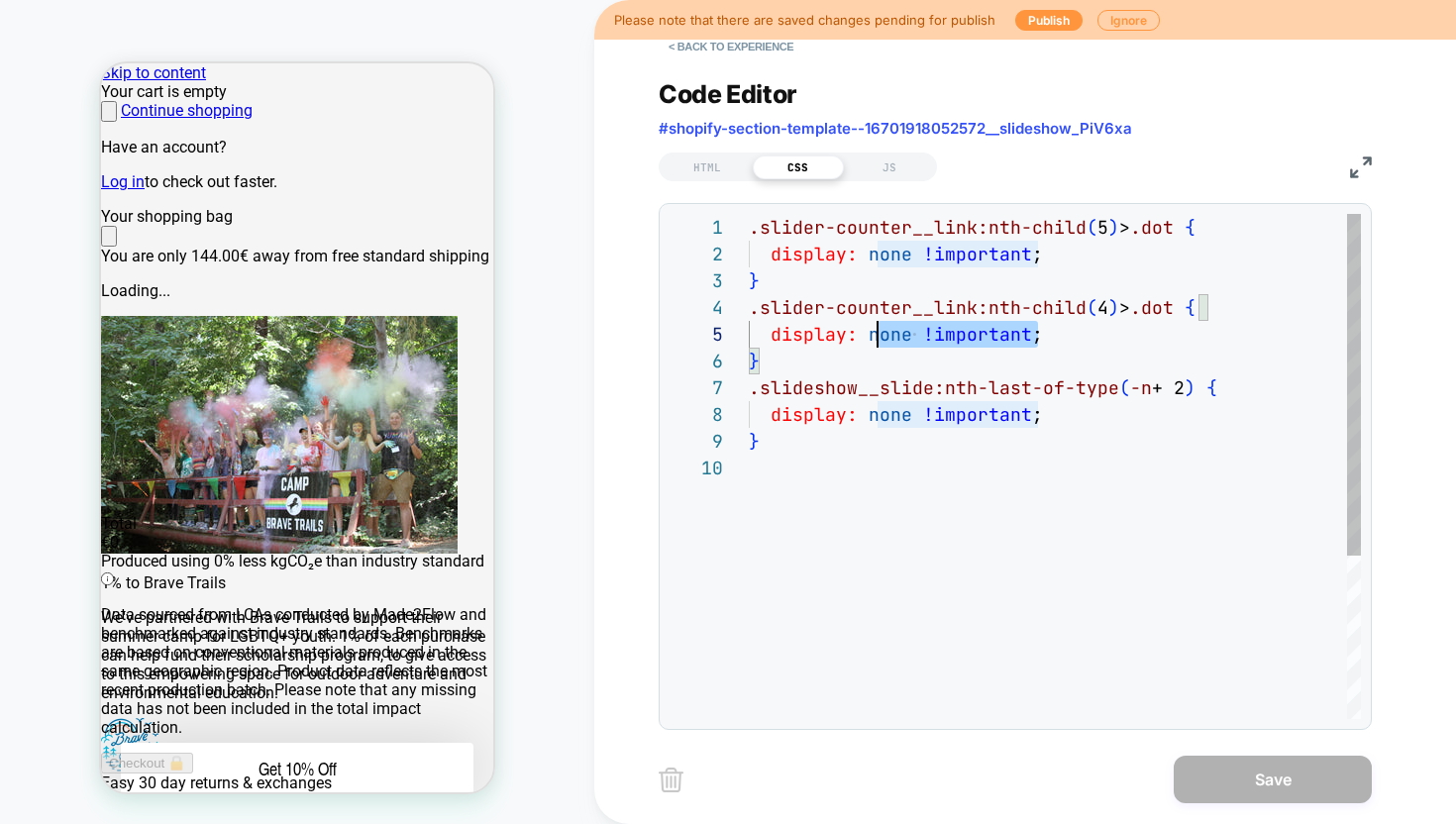 drag, startPoint x: 1044, startPoint y: 343, endPoint x: 851, endPoint y: 311, distance: 195.6349 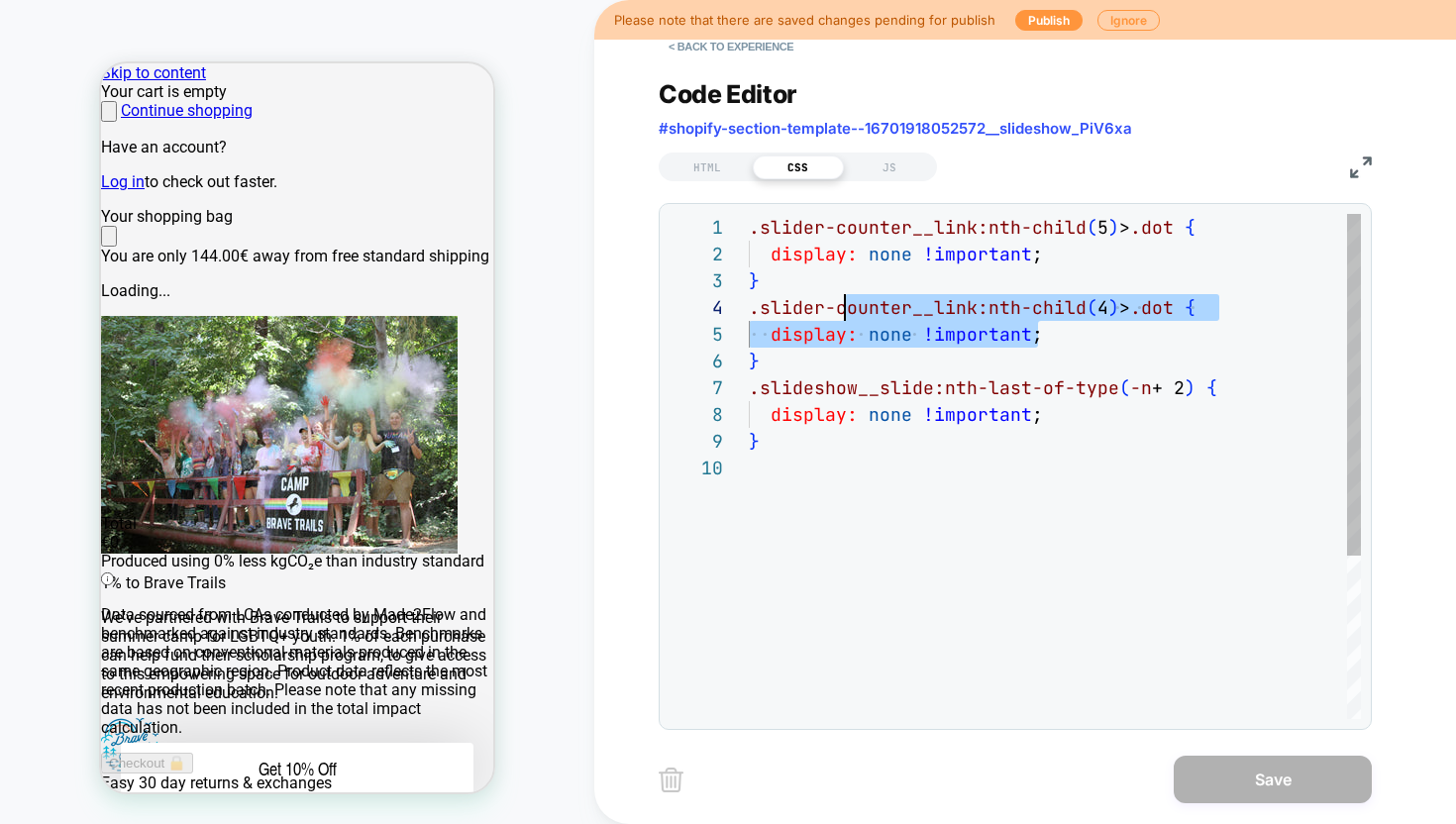 click on ".slider-counter__link:nth-child ( 5 ) > .dot { display: none !important ; } .slider-counter__link:nth-child ( 4 ) > .dot { display: none !important ; } .slideshow__slide:nth-last-of-type ( -n +2 ) { display: none !important ; }" at bounding box center [1055, 586] 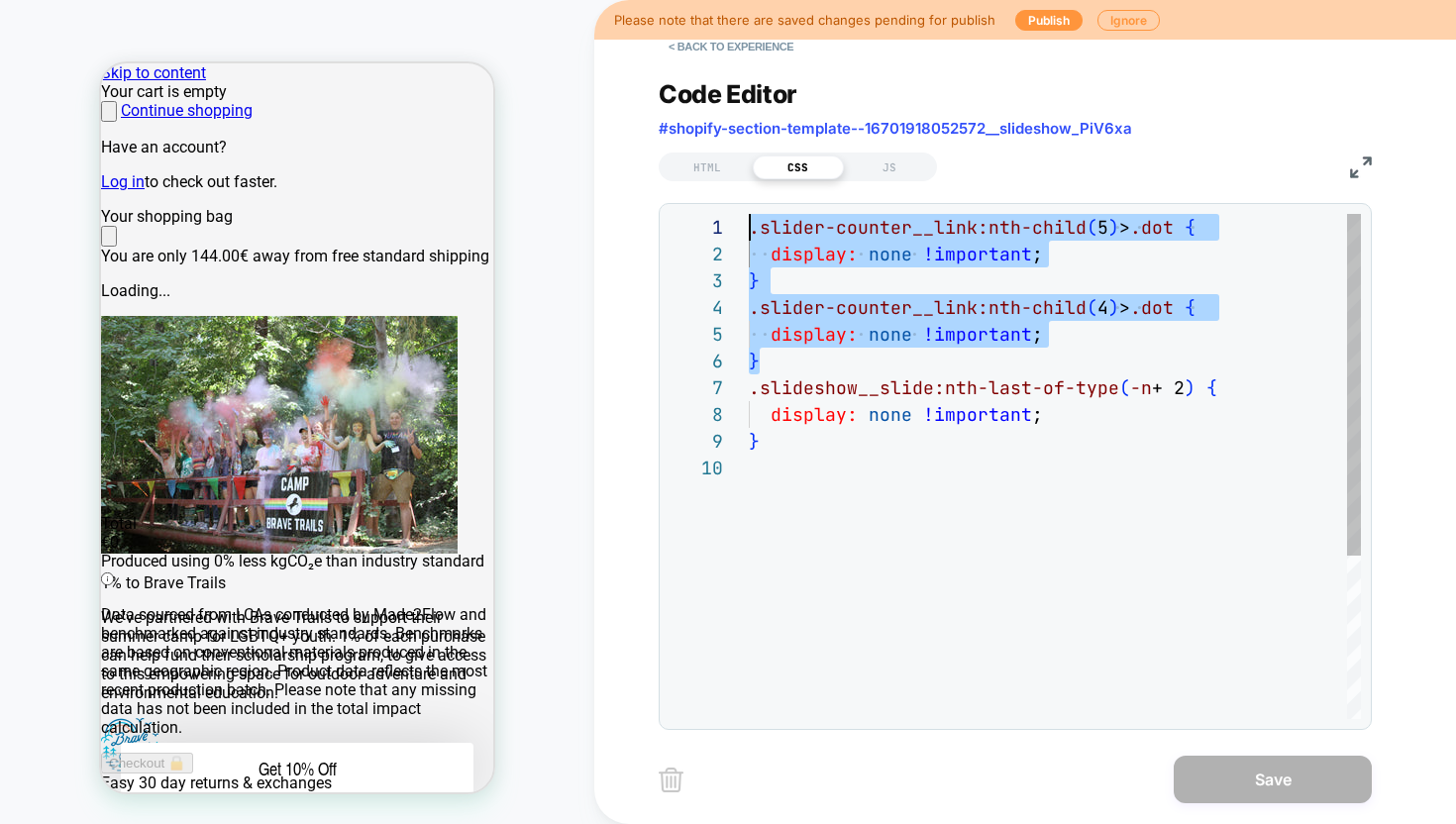 scroll, scrollTop: 0, scrollLeft: 0, axis: both 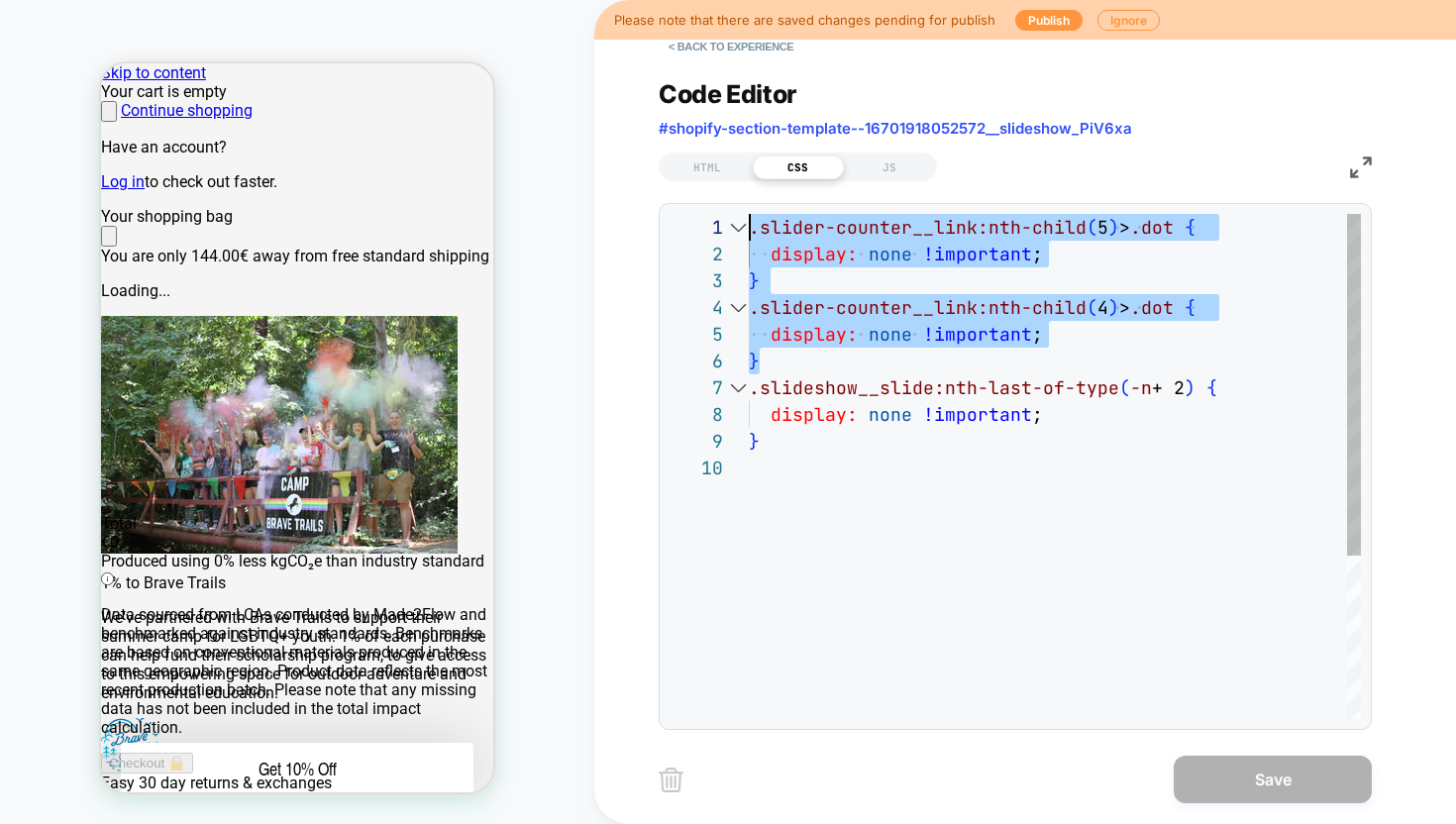 drag, startPoint x: 782, startPoint y: 361, endPoint x: 716, endPoint y: 220, distance: 155.6824 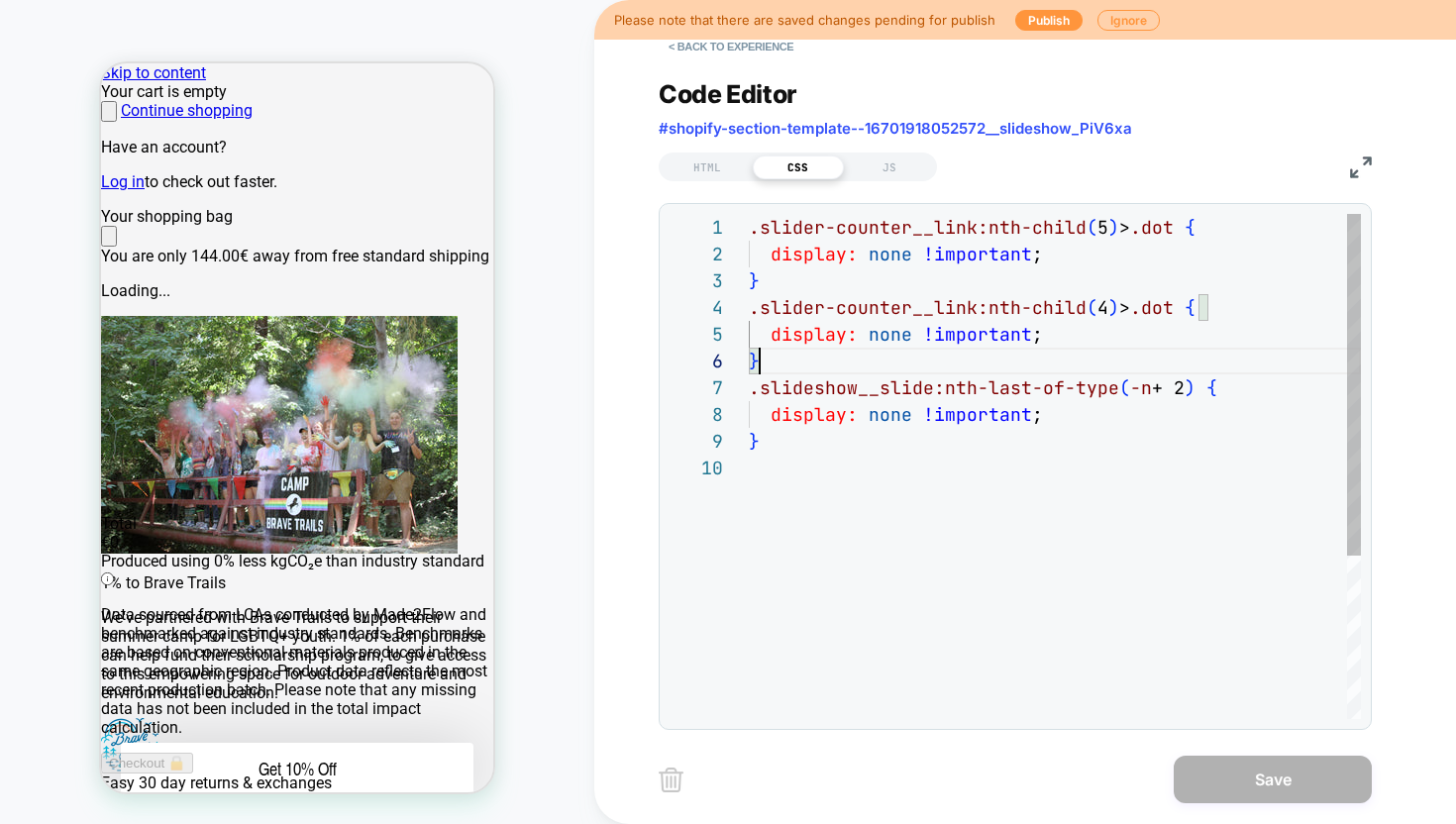 click on ".slider-counter__link:nth-child ( 5 ) > .dot { display: none !important ; } .slider-counter__link:nth-child ( 4 ) > .dot { display: none !important ; } .slideshow__slide:nth-last-of-type ( -n +2 ) { display: none !important ; }" at bounding box center [1055, 586] 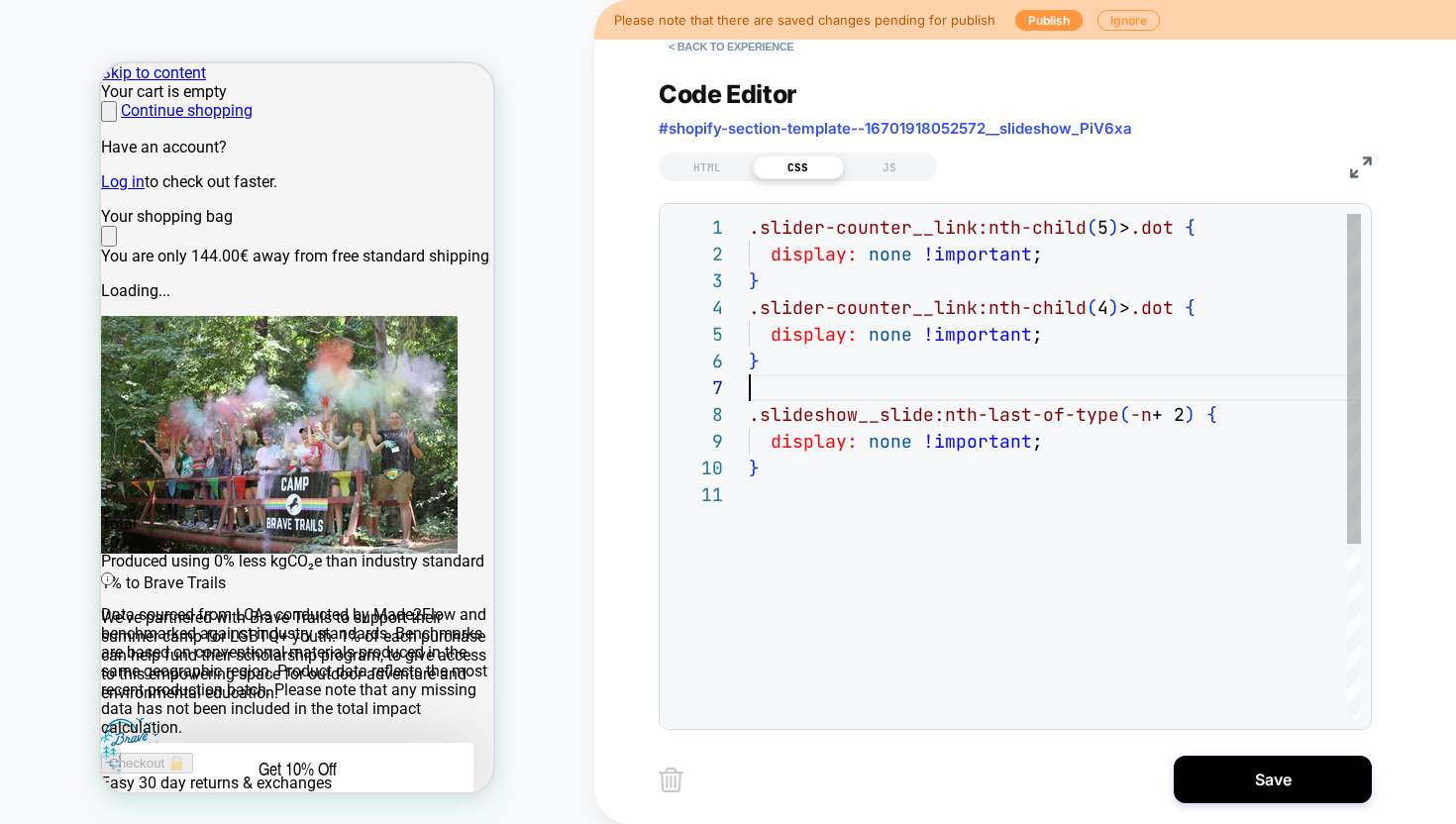 scroll, scrollTop: 27, scrollLeft: 11, axis: both 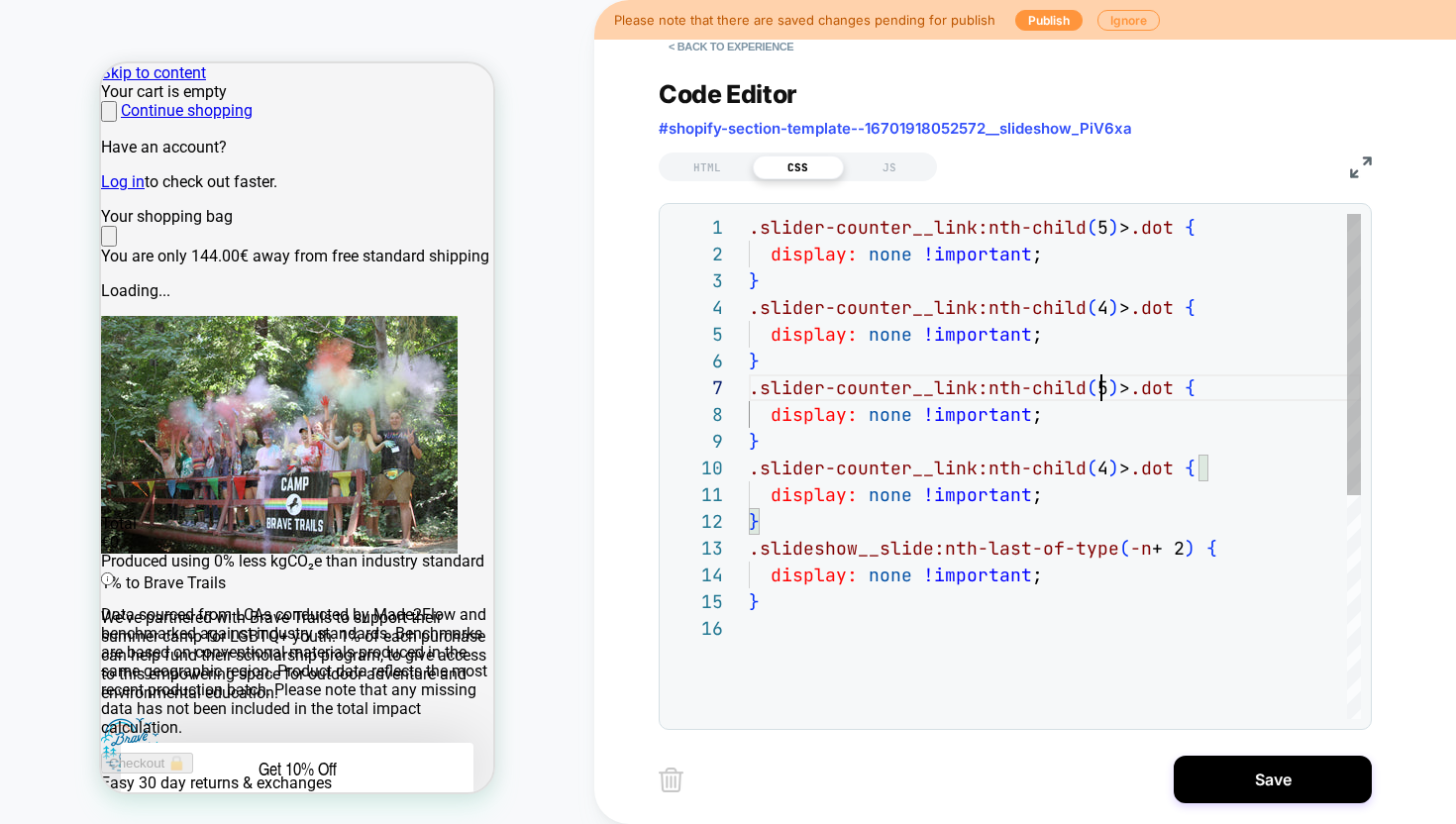 click on ".slider-counter__link:nth-child ( 5 ) > .dot { display: none !important ; } .slider-counter__link:nth-child ( 4 ) > .dot { display: none !important ; } .slider-counter__link:nth-child ( 5 ) > .dot { display: none !important ; } .slider-counter__link:nth-child ( 4 ) > .dot { display: none !important ; } .slideshow__slide:nth-last-of-type ( -n +2 ) { display: none !important ; }" at bounding box center [1055, 667] 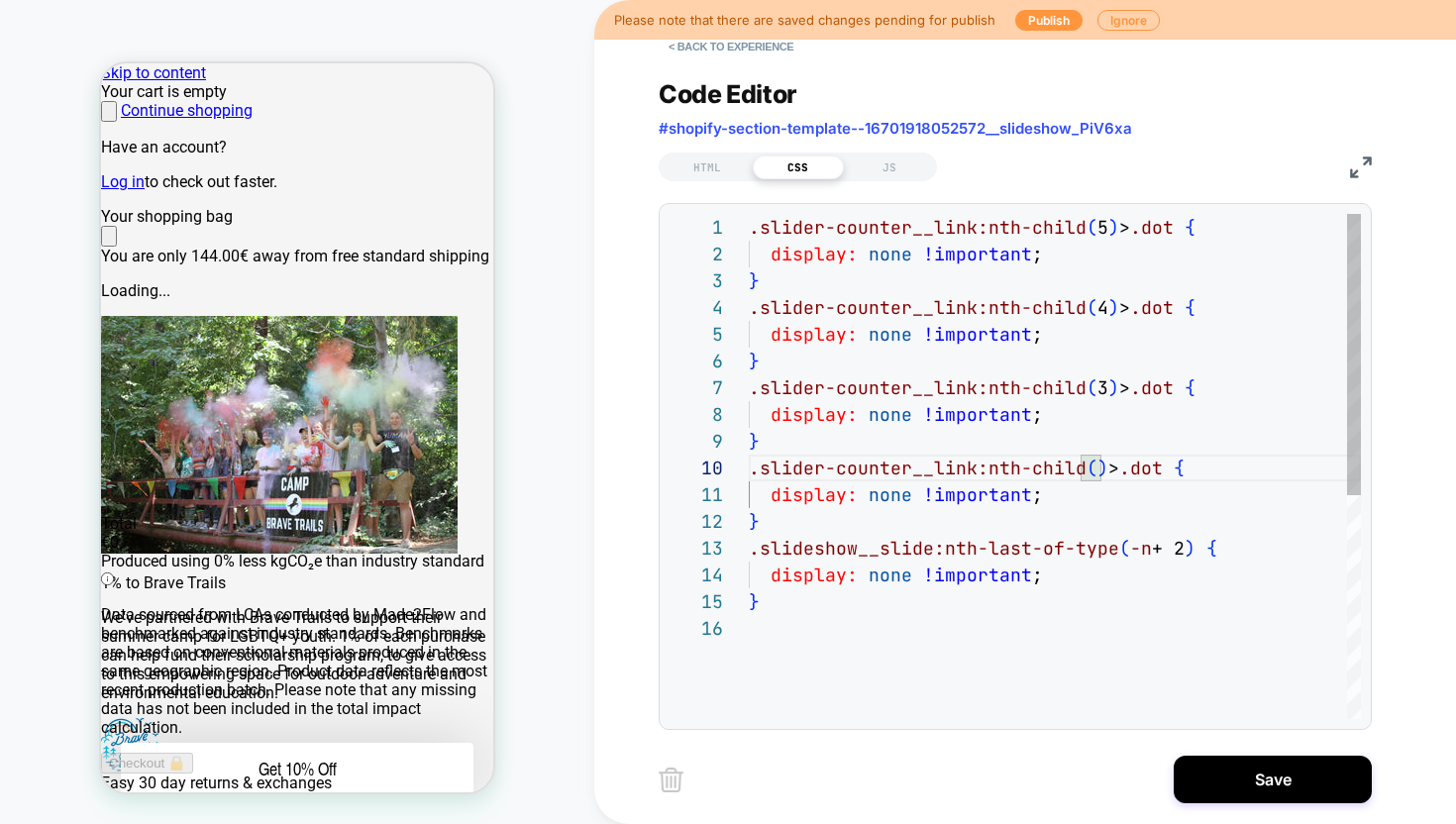scroll, scrollTop: 241, scrollLeft: 353, axis: both 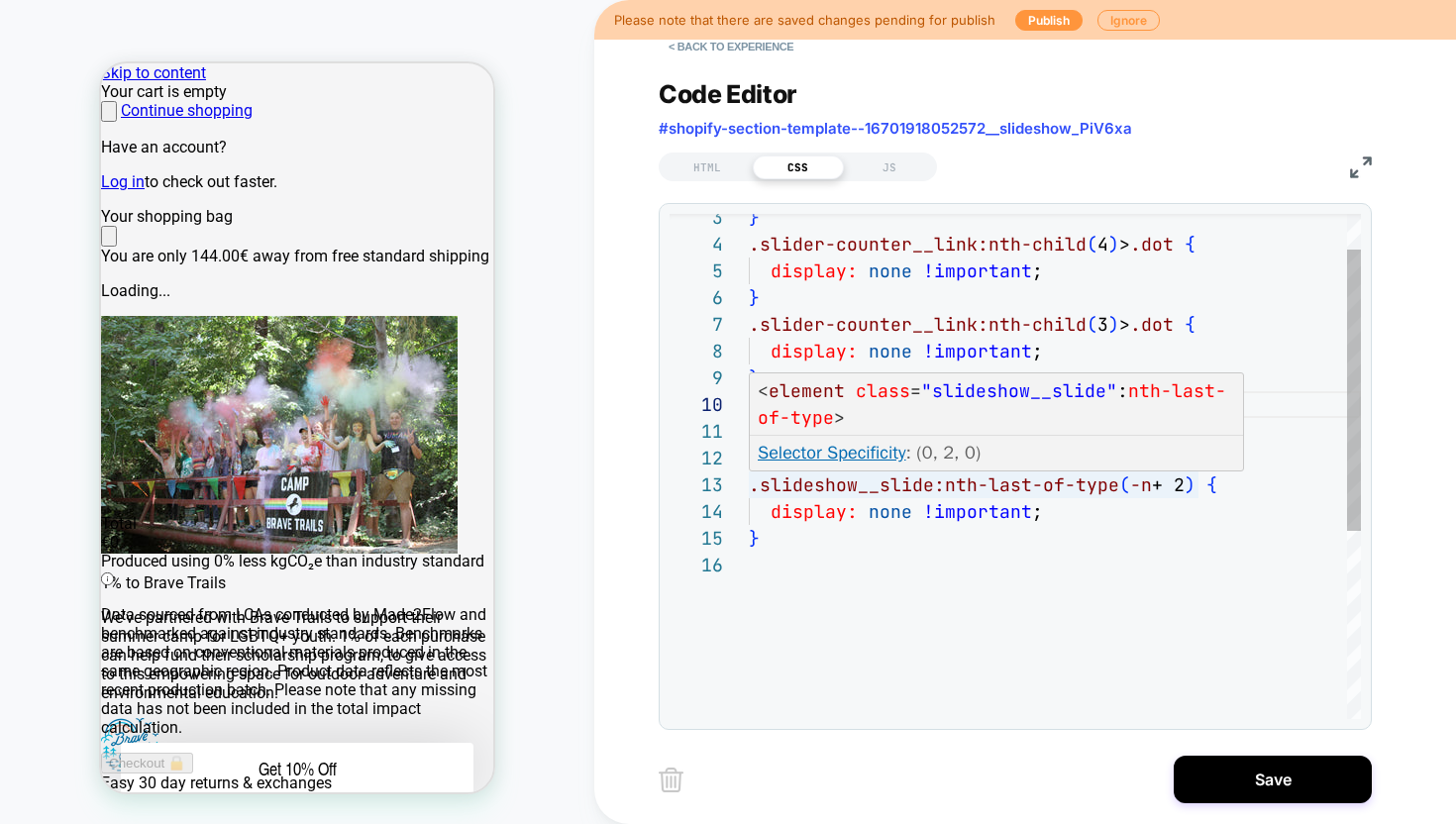 click on ".slider-counter__link:nth-child ( 4 ) > .dot { display: none !important ; } .slider-counter__link:nth-child ( 3 ) > .dot { display: none !important ; } .slider-counter__link:nth-child ( 2 ) > .dot { display: none !important ; } .slideshow__slide:nth-last-of-type ( -n +2 ) { display: none !important ; }" at bounding box center [1055, 603] 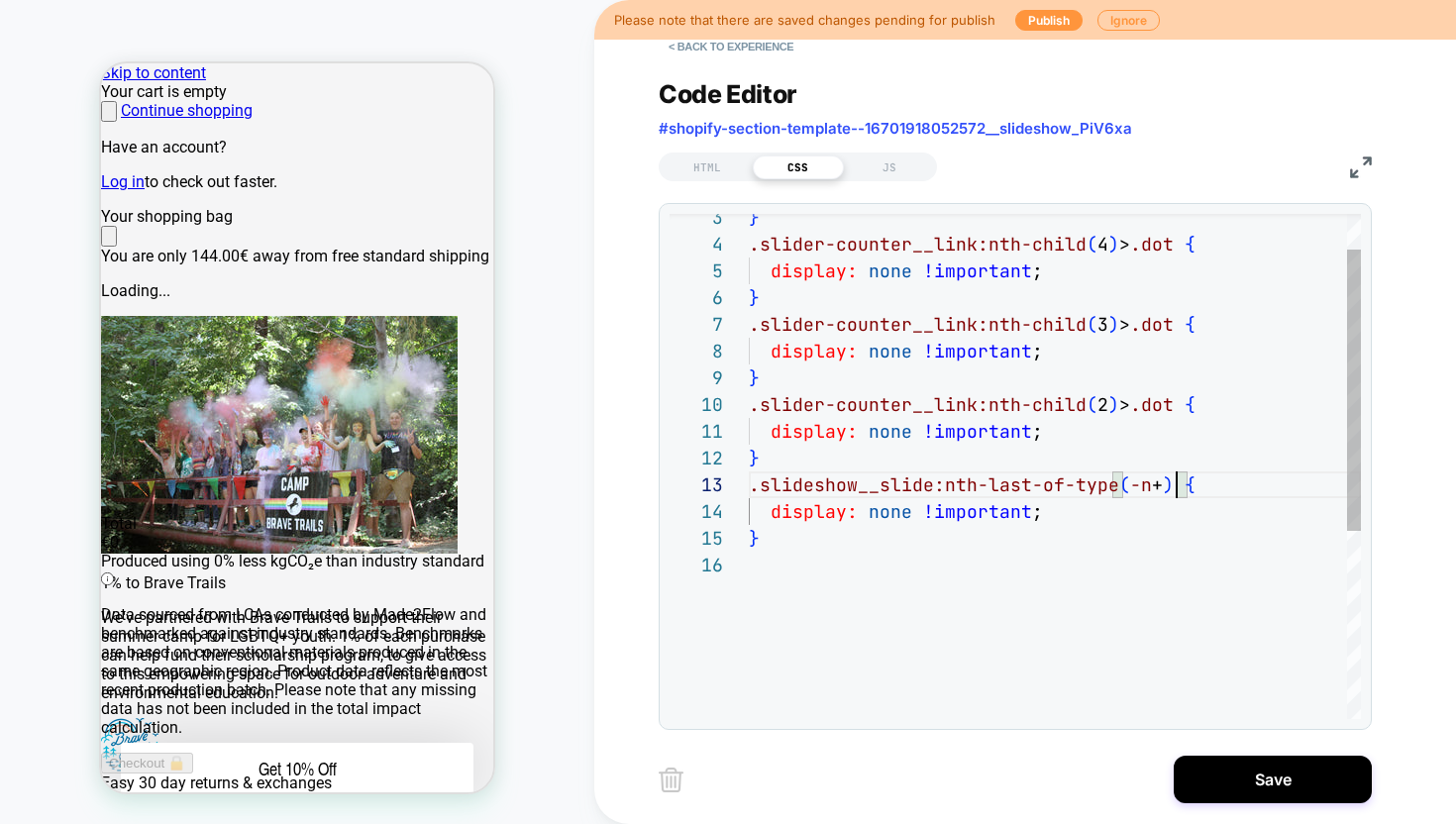 scroll, scrollTop: 53, scrollLeft: 439, axis: both 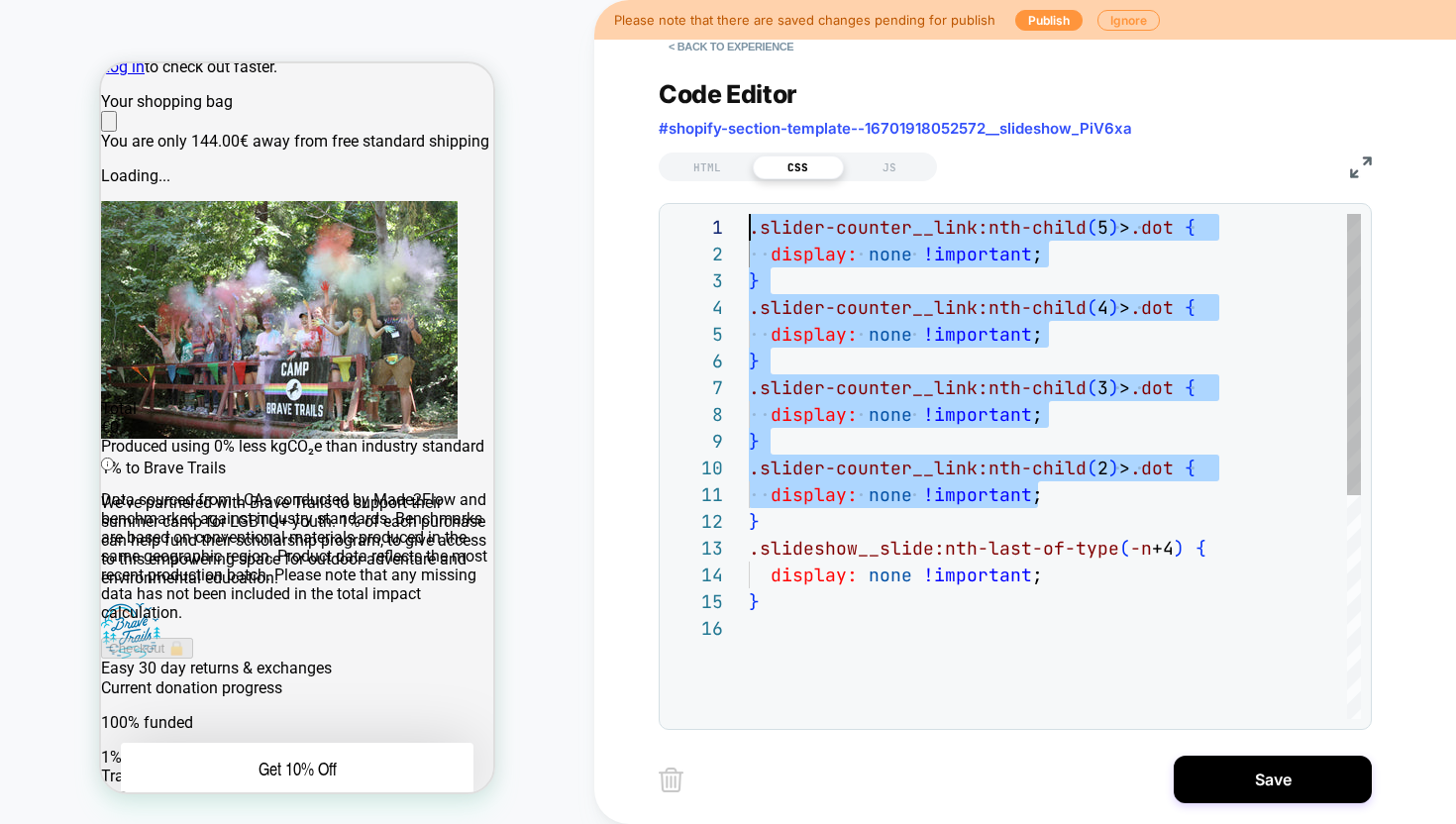 drag, startPoint x: 1054, startPoint y: 439, endPoint x: 692, endPoint y: 188, distance: 440.50539 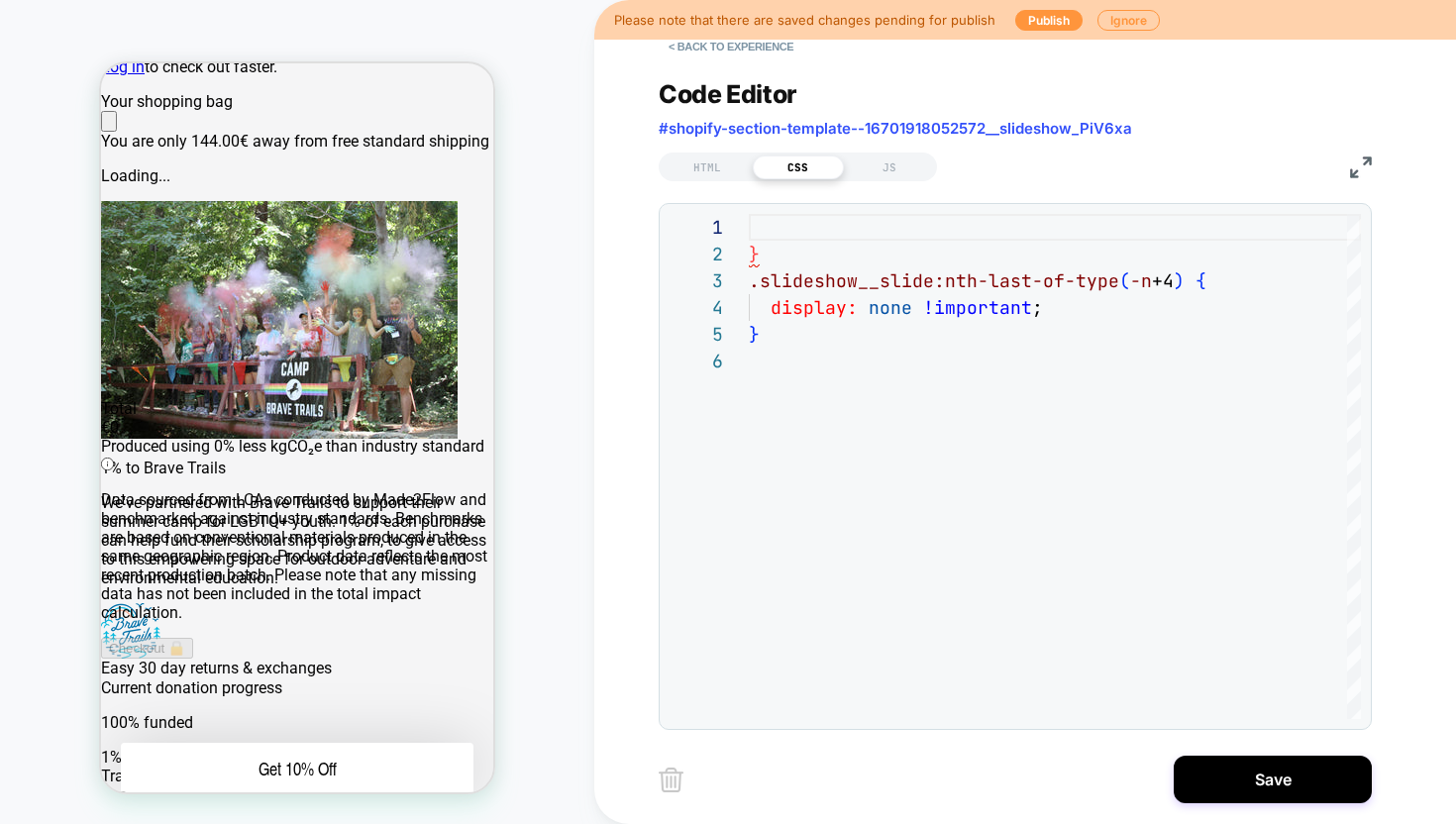 scroll, scrollTop: 0, scrollLeft: 392, axis: horizontal 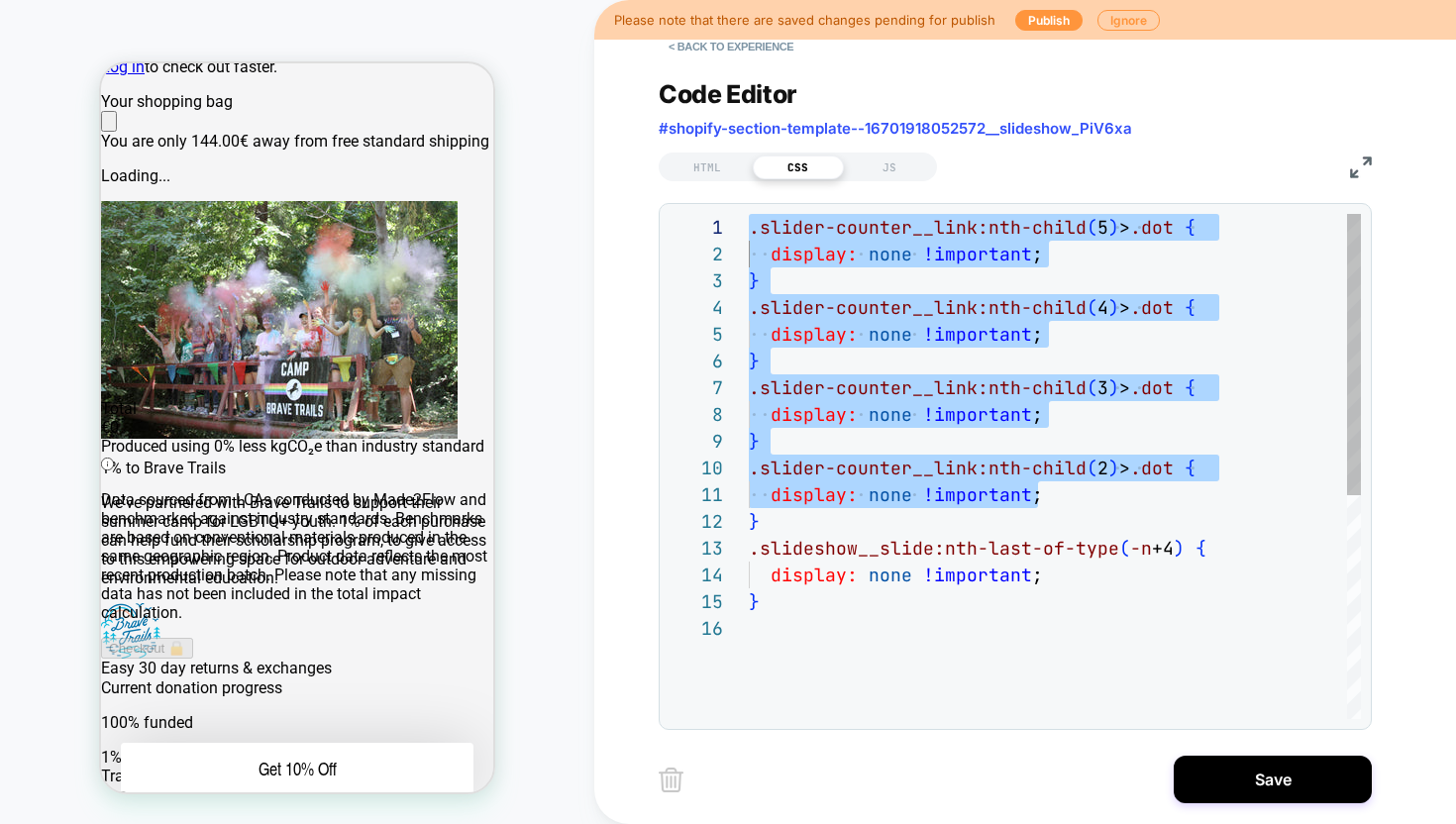 click on ".slider-counter__link:nth-child ( 5 ) > .dot { display: none !important ; } .slider-counter__link:nth-child ( 4 ) > .dot { display: none !important ; } .slider-counter__link:nth-child ( 3 ) > .dot { display: none !important ; } .slider-counter__link:nth-child ( 2 ) > .dot { display: none !important ; } .slideshow__slide:nth-last-of-type ( -n +4 ) { display: none !important ; }" at bounding box center (1055, 667) 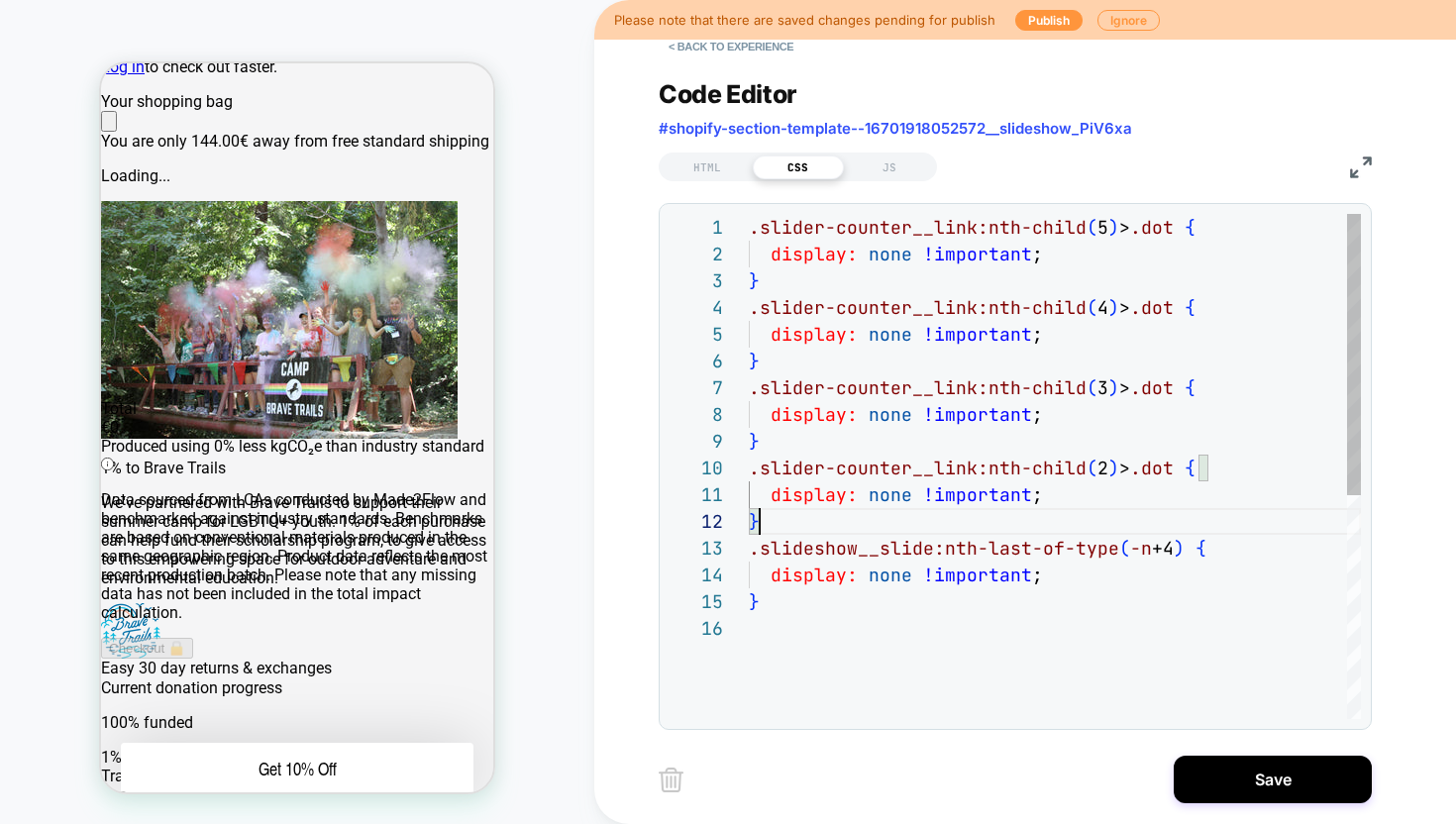scroll 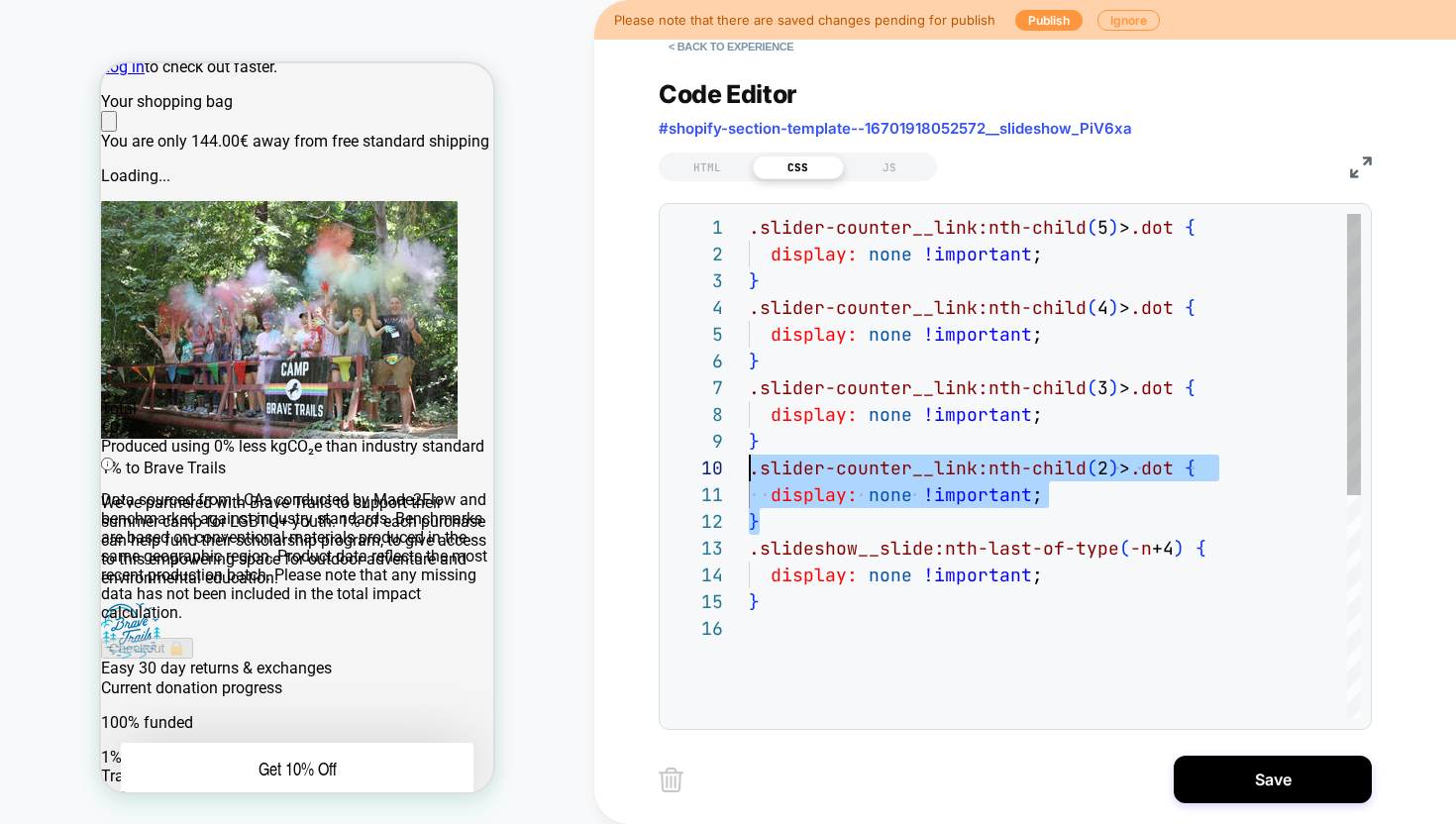drag, startPoint x: 794, startPoint y: 523, endPoint x: 741, endPoint y: 473, distance: 72.862885 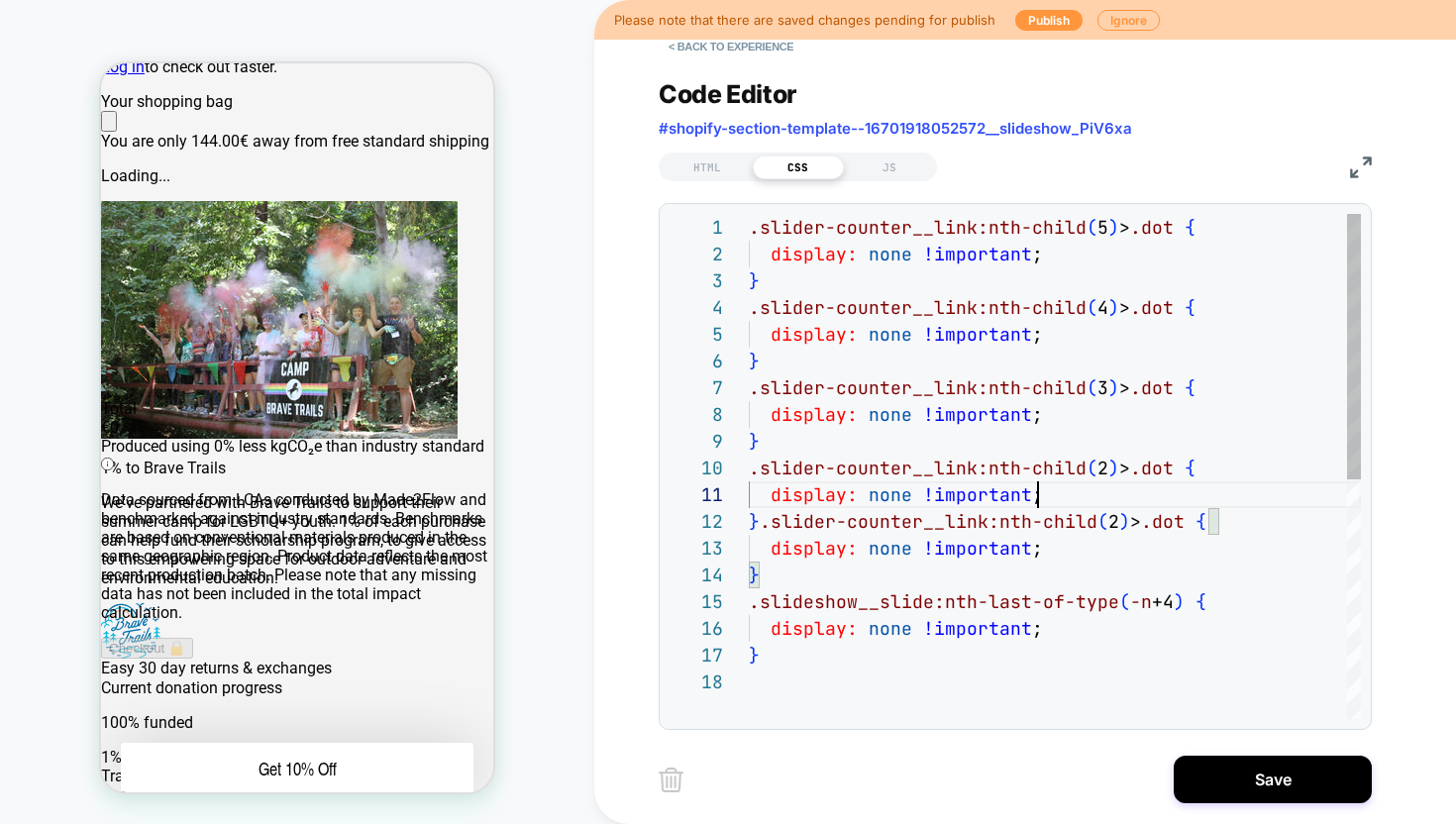 click on ".slider-counter__link:nth-child ( 5 ) > .dot { display: none !important ; } .slider-counter__link:nth-child ( 4 ) > .dot { display: none !important ; } .slider-counter__link:nth-child ( 3 ) > .dot { display: none !important ; } .slider-counter__link:nth-child ( 2 ) > .dot { display: none !important ; } .slider-counter__link:nth-child ( 2 ) > .dot { .slideshow__slide:nth-last-of-type ( -n +4 ) { display: none !important ; display: none !important ; } }" at bounding box center (1055, 693) 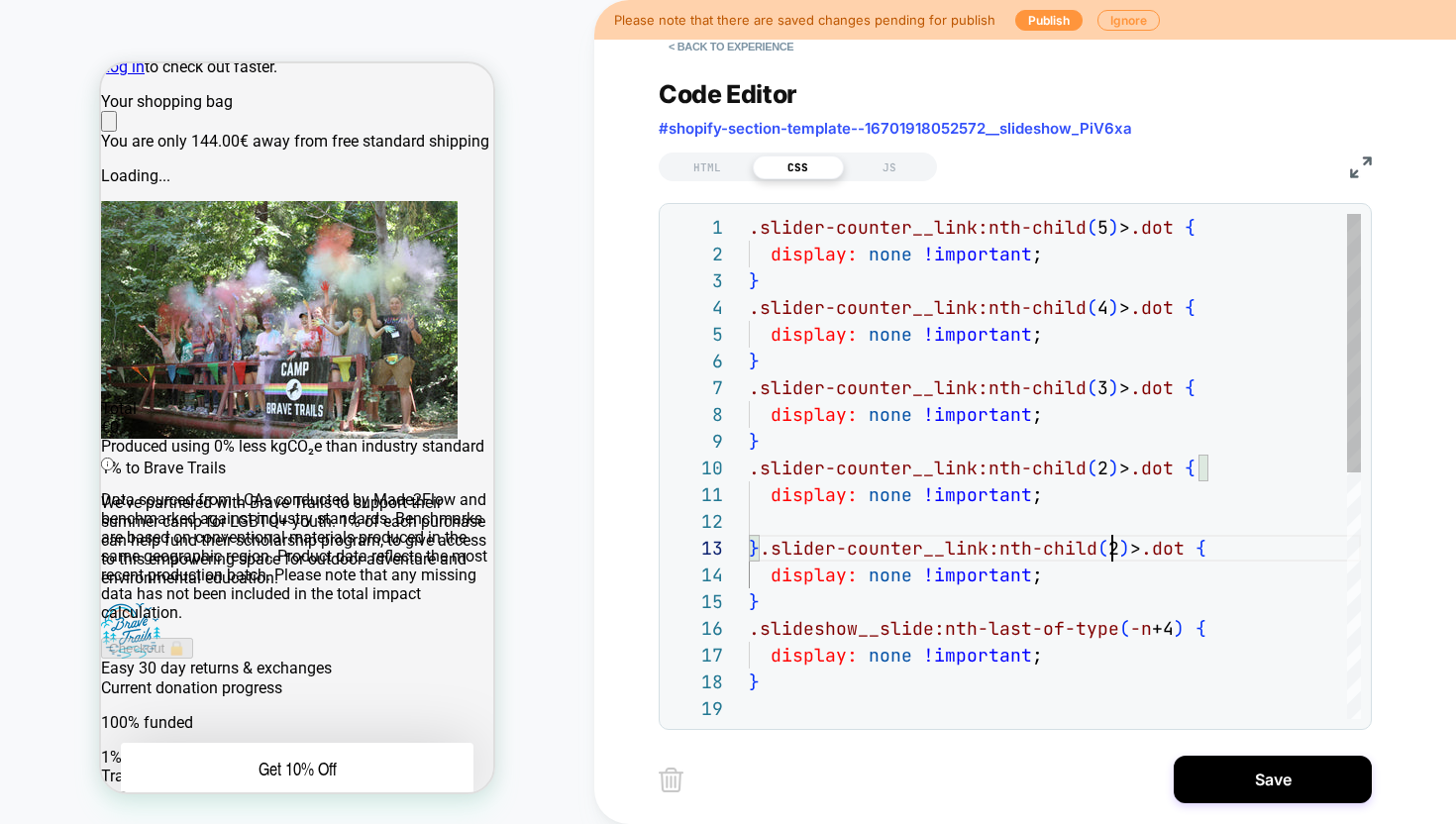 click on ".slider-counter__link:nth-child ( 5 ) > .dot { display: none !important ; } .slider-counter__link:nth-child ( 4 ) > .dot { display: none !important ; } .slider-counter__link:nth-child ( 3 ) > .dot { display: none !important ; } .slider-counter__link:nth-child ( 2 ) > .dot { display: none !important ; } .slider-counter__link:nth-child ( 2 ) > .dot { .slideshow__slide:nth-last-of-type ( -n +4 ) { display: none !important ; display: none !important ; } }" at bounding box center (1055, 707) 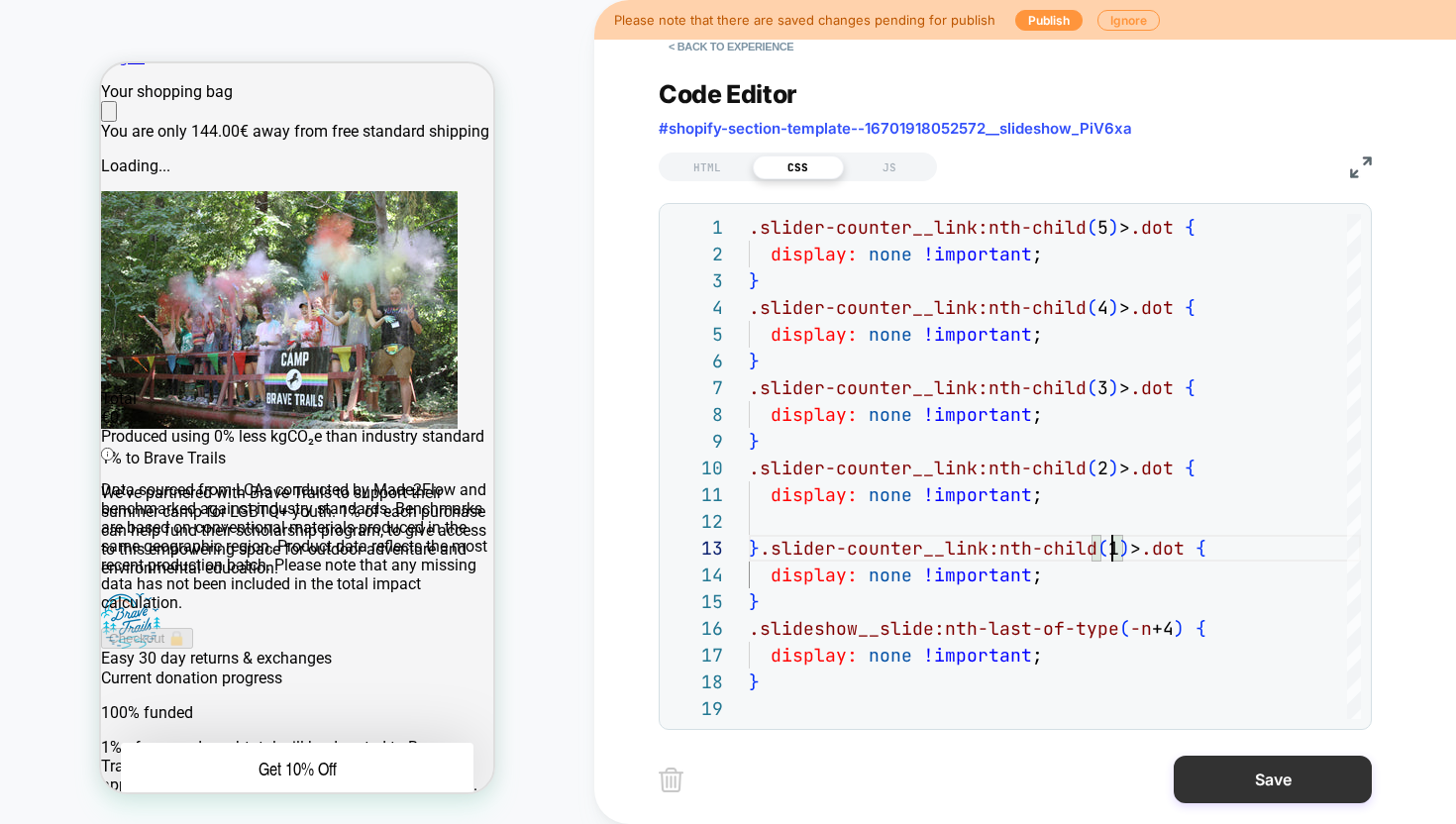 type on "**********" 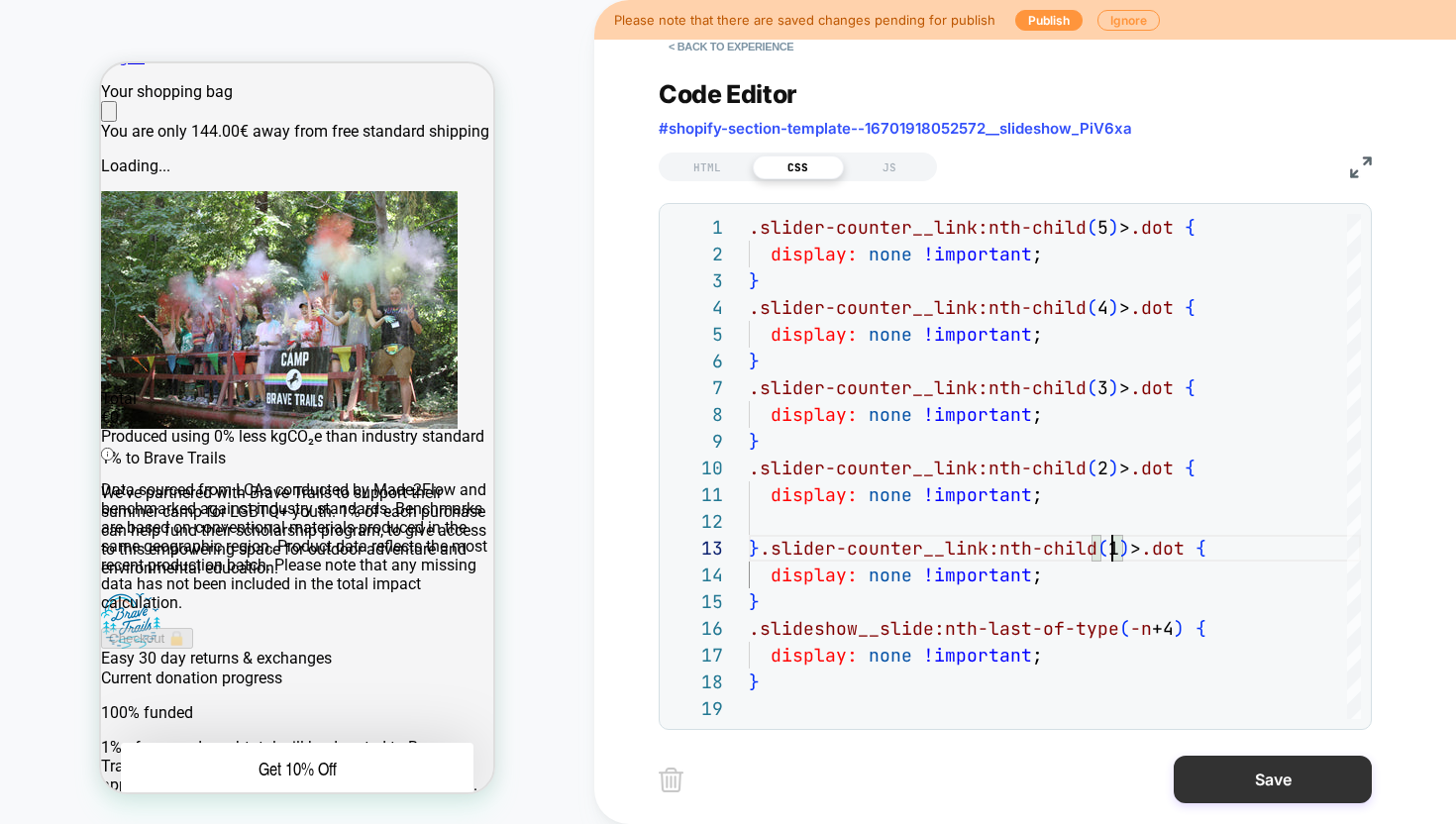 click on "Save" at bounding box center [1273, 779] 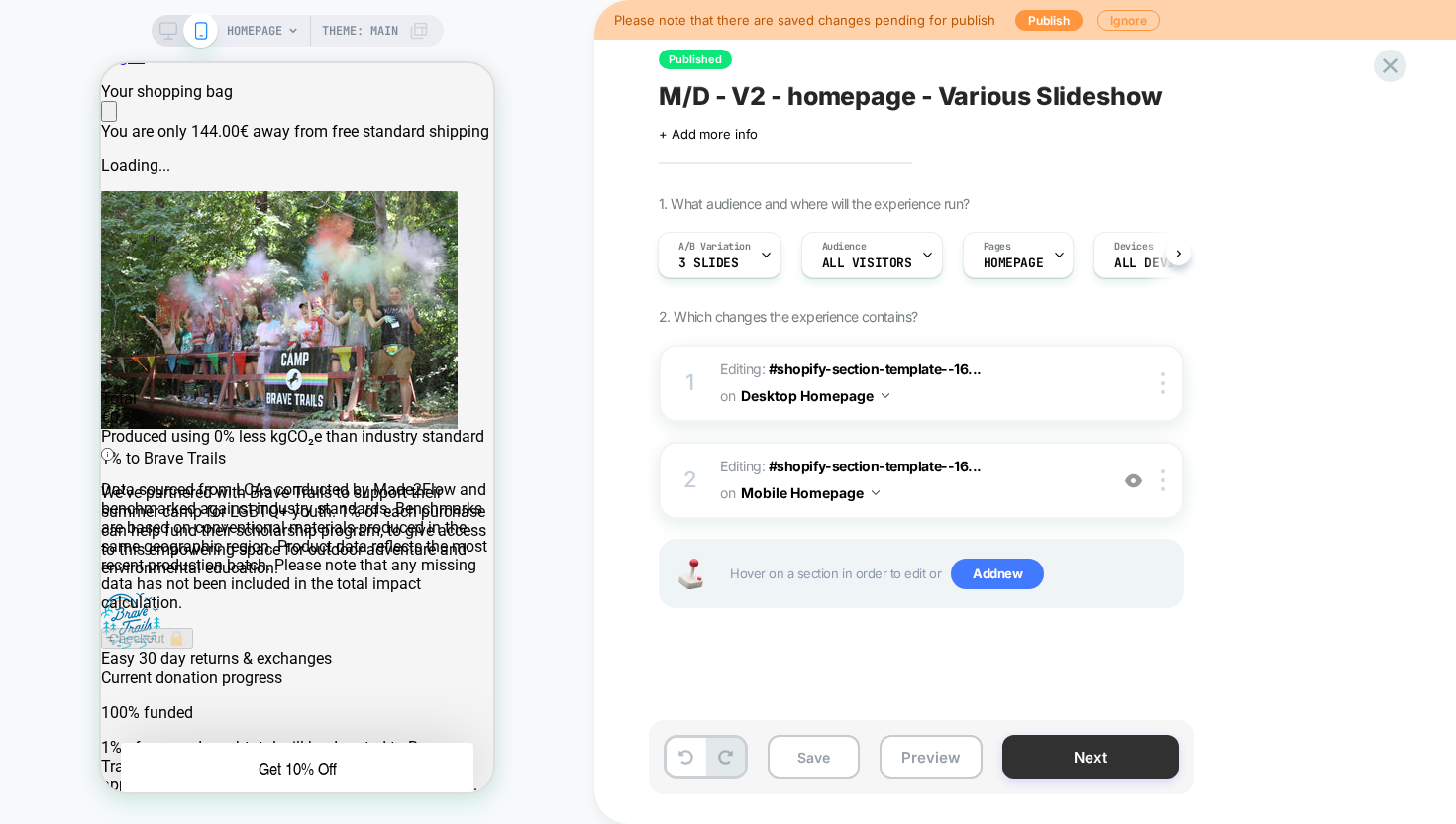 click on "Next" at bounding box center [1091, 757] 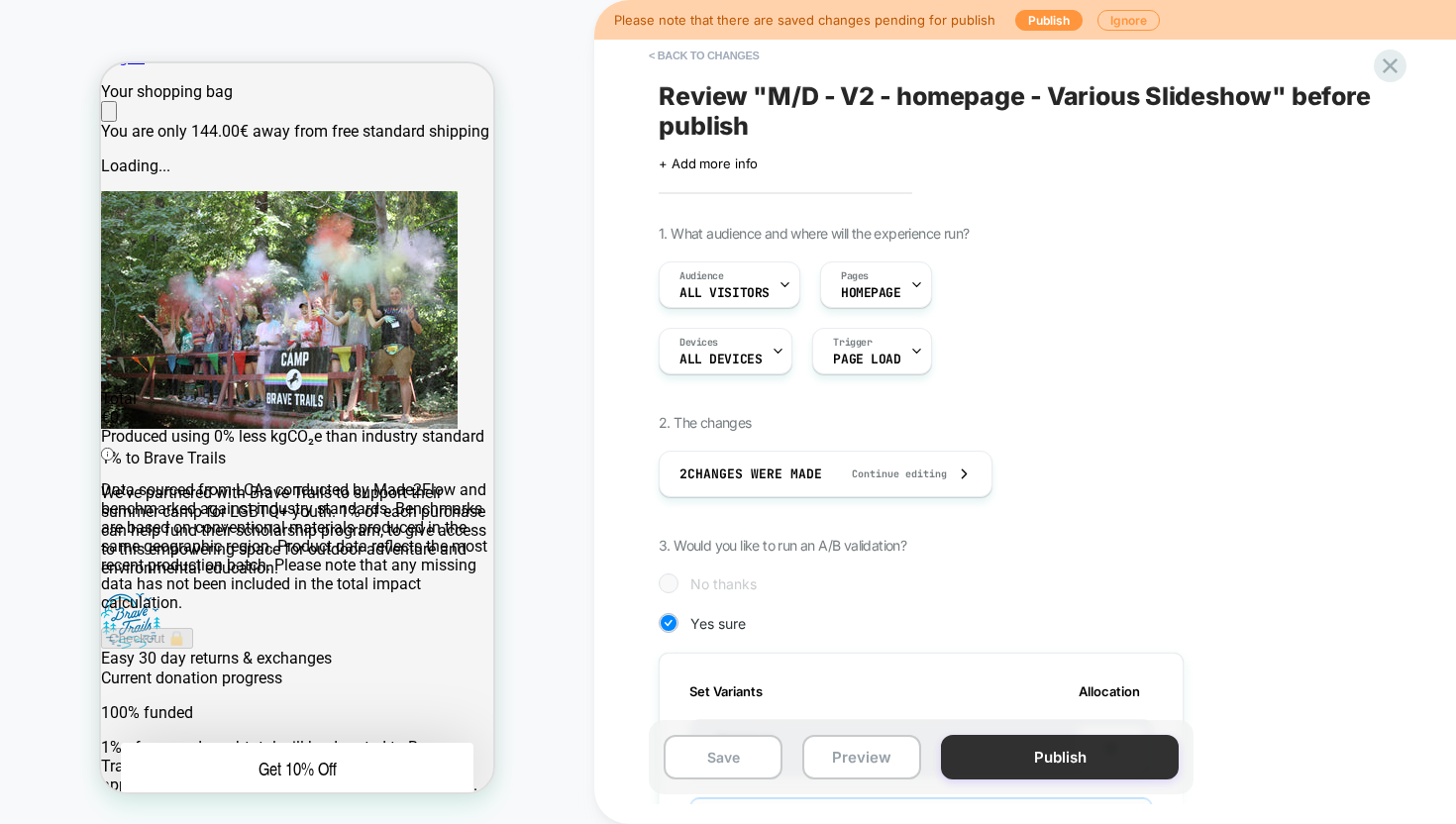 click on "Publish" at bounding box center [1060, 757] 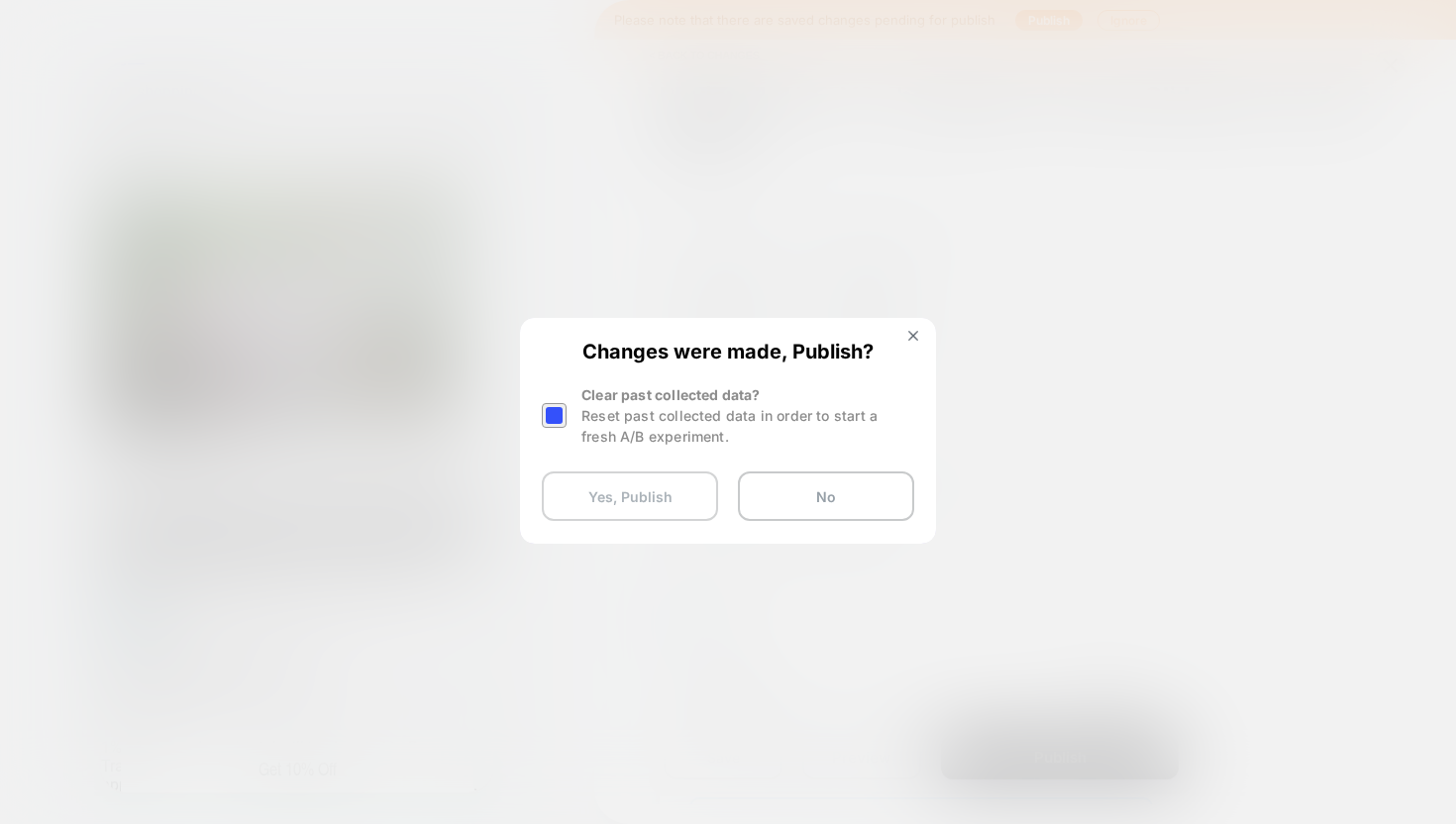 click on "Yes, Publish" at bounding box center (630, 496) 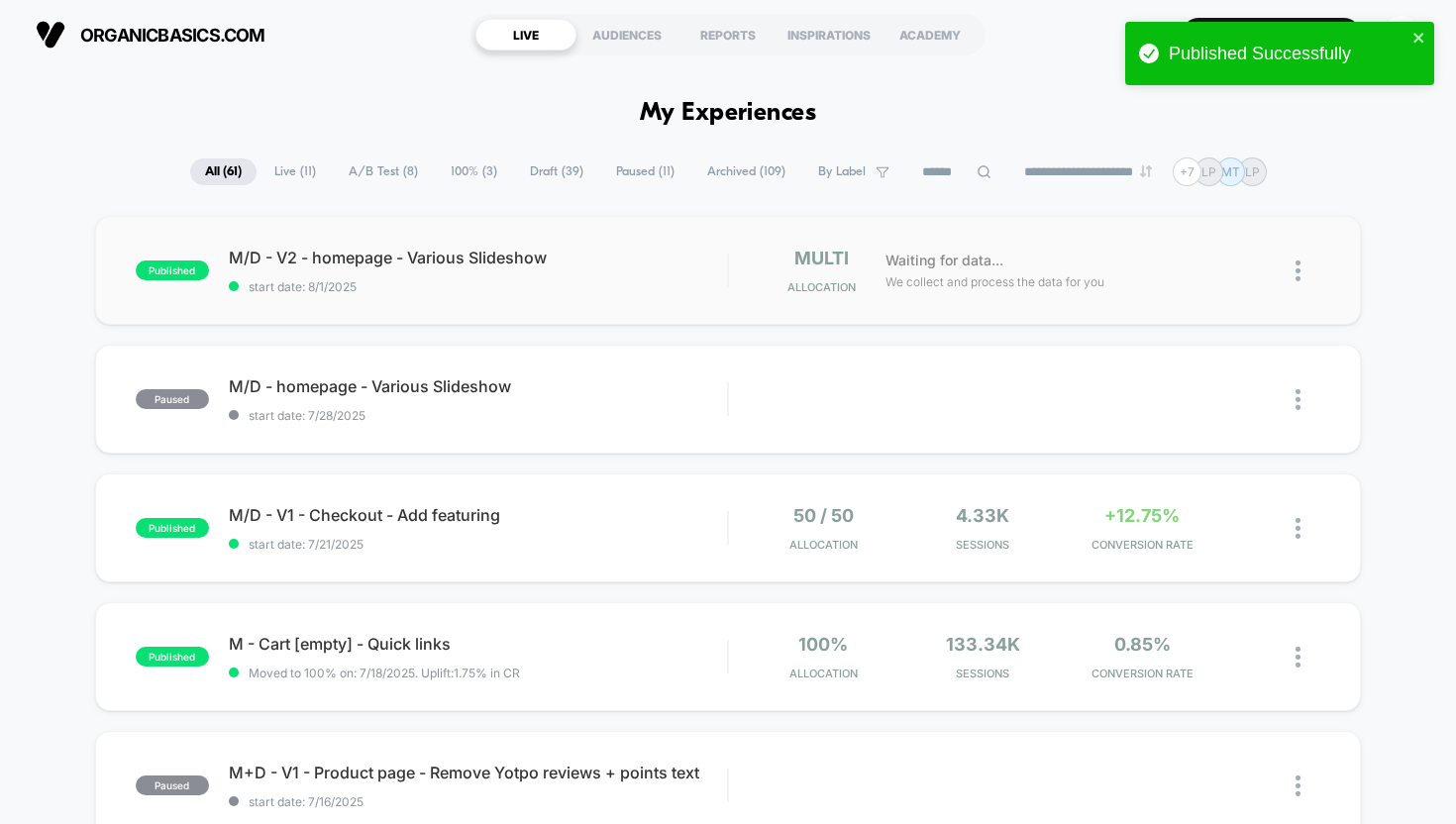 click on "M/D - V2 - homepage - Various Slideshow" at bounding box center [478, 258] 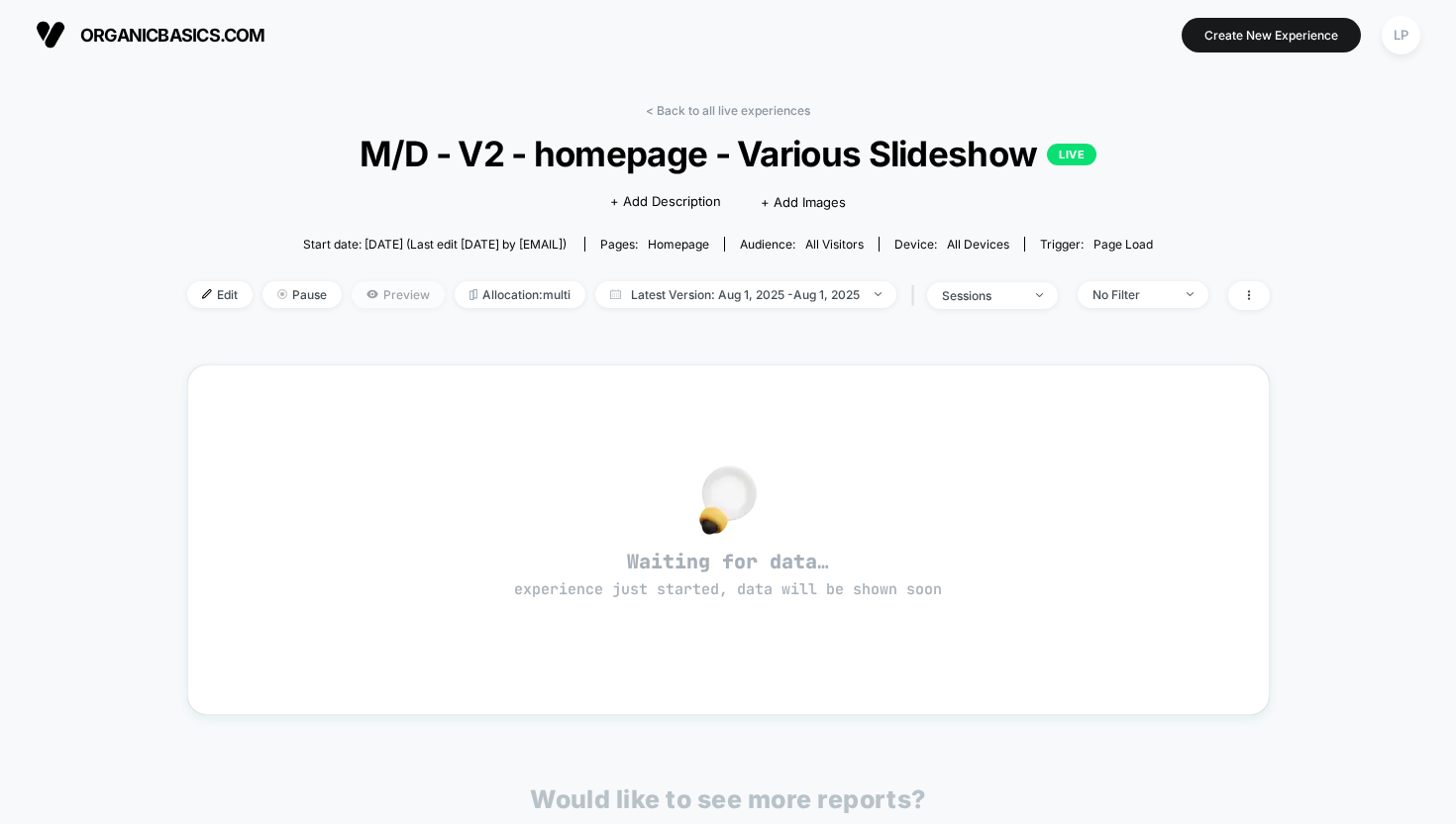 click on "Preview" at bounding box center [398, 294] 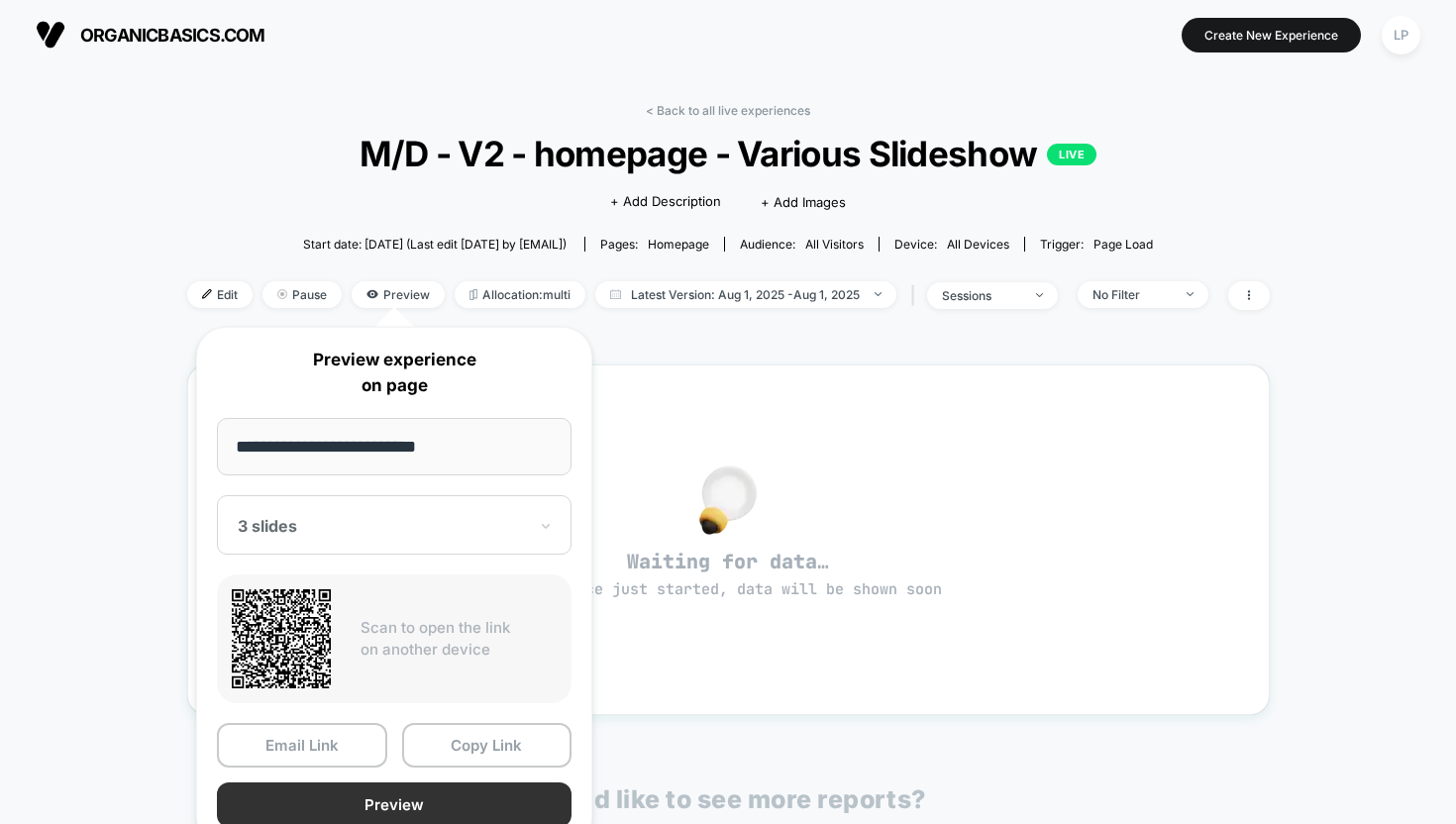click on "Preview" at bounding box center [394, 804] 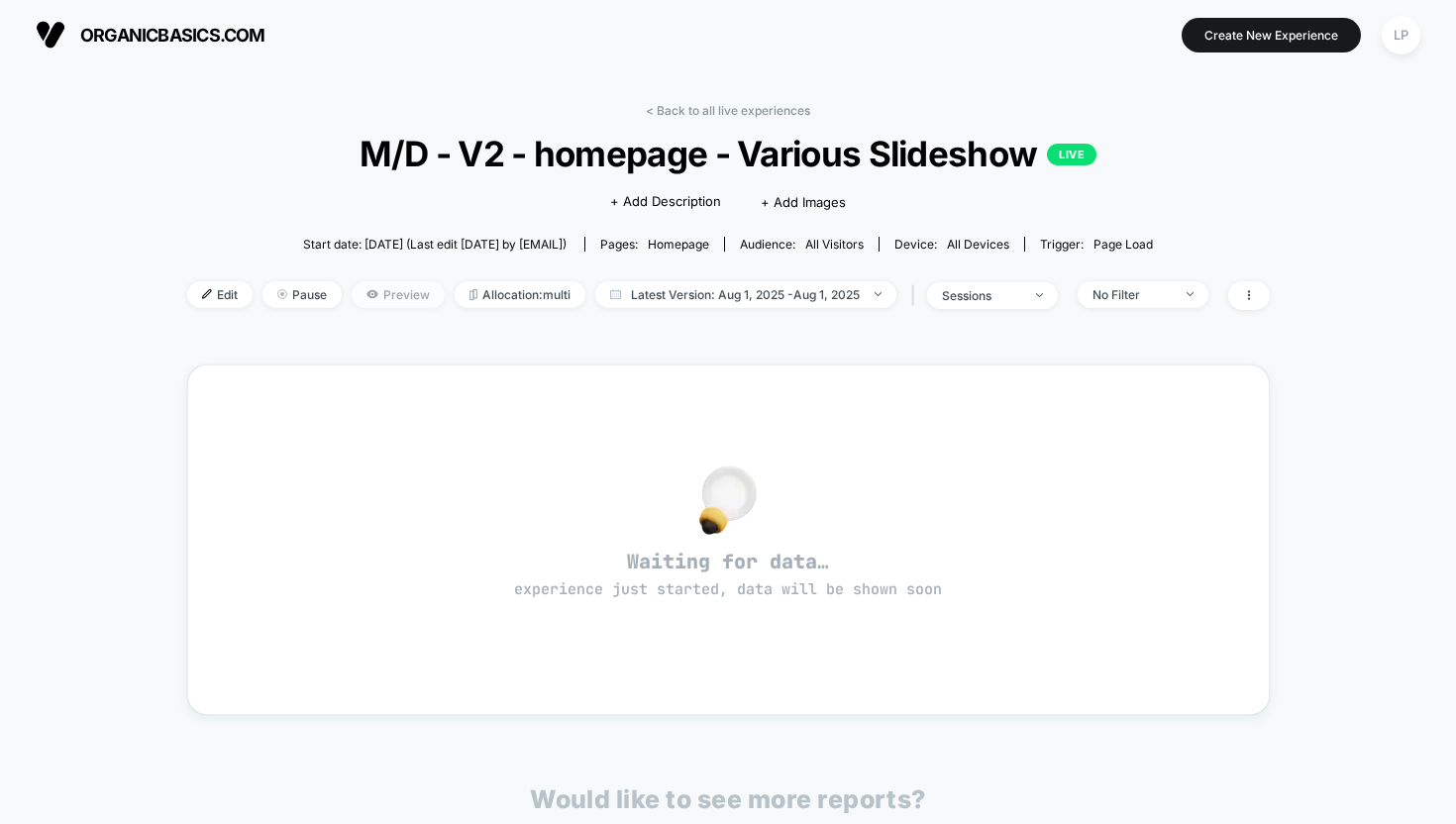 click on "Preview" at bounding box center [398, 294] 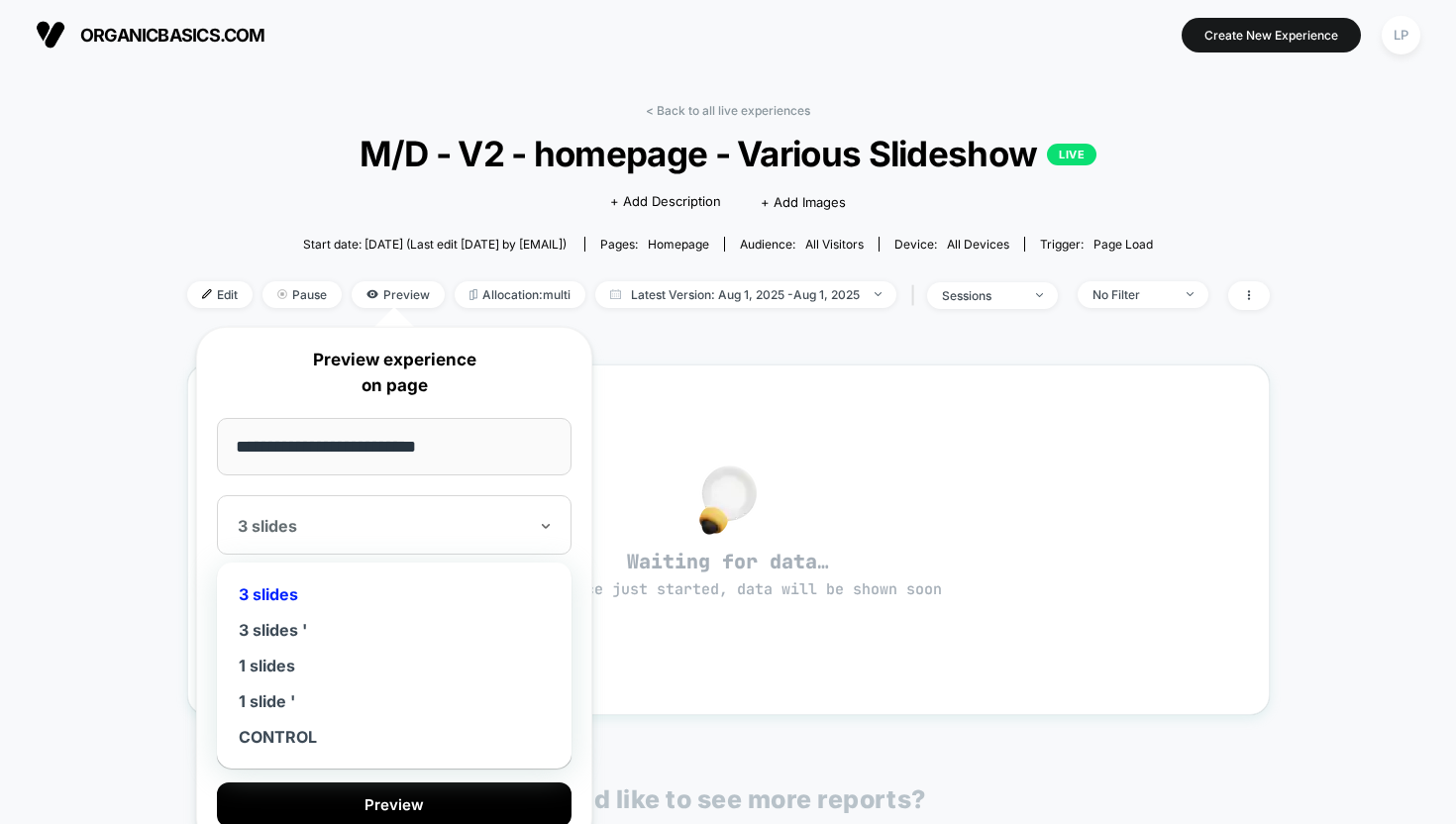 click on "3 slides" at bounding box center [394, 525] 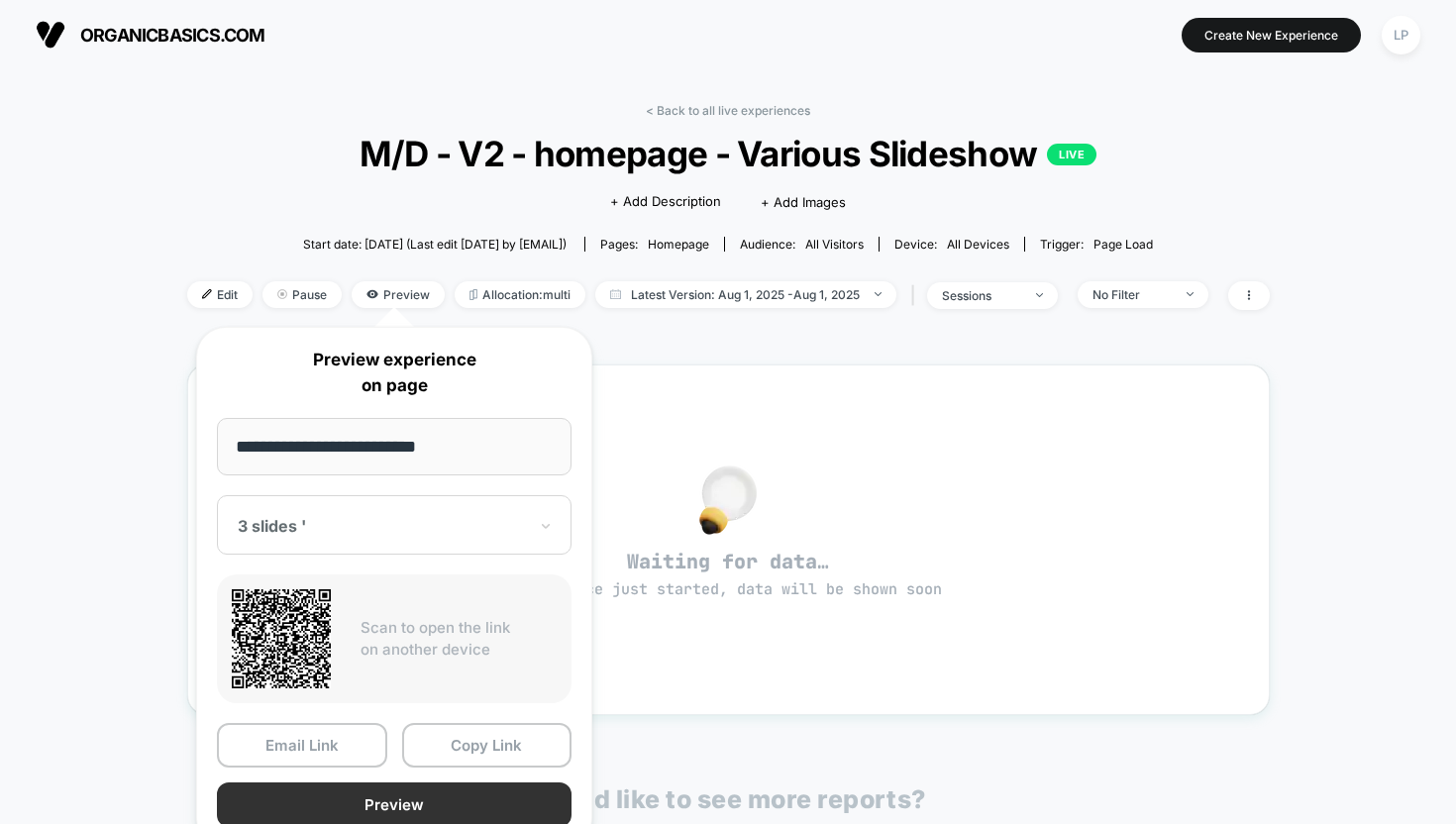 click on "Preview" at bounding box center (394, 804) 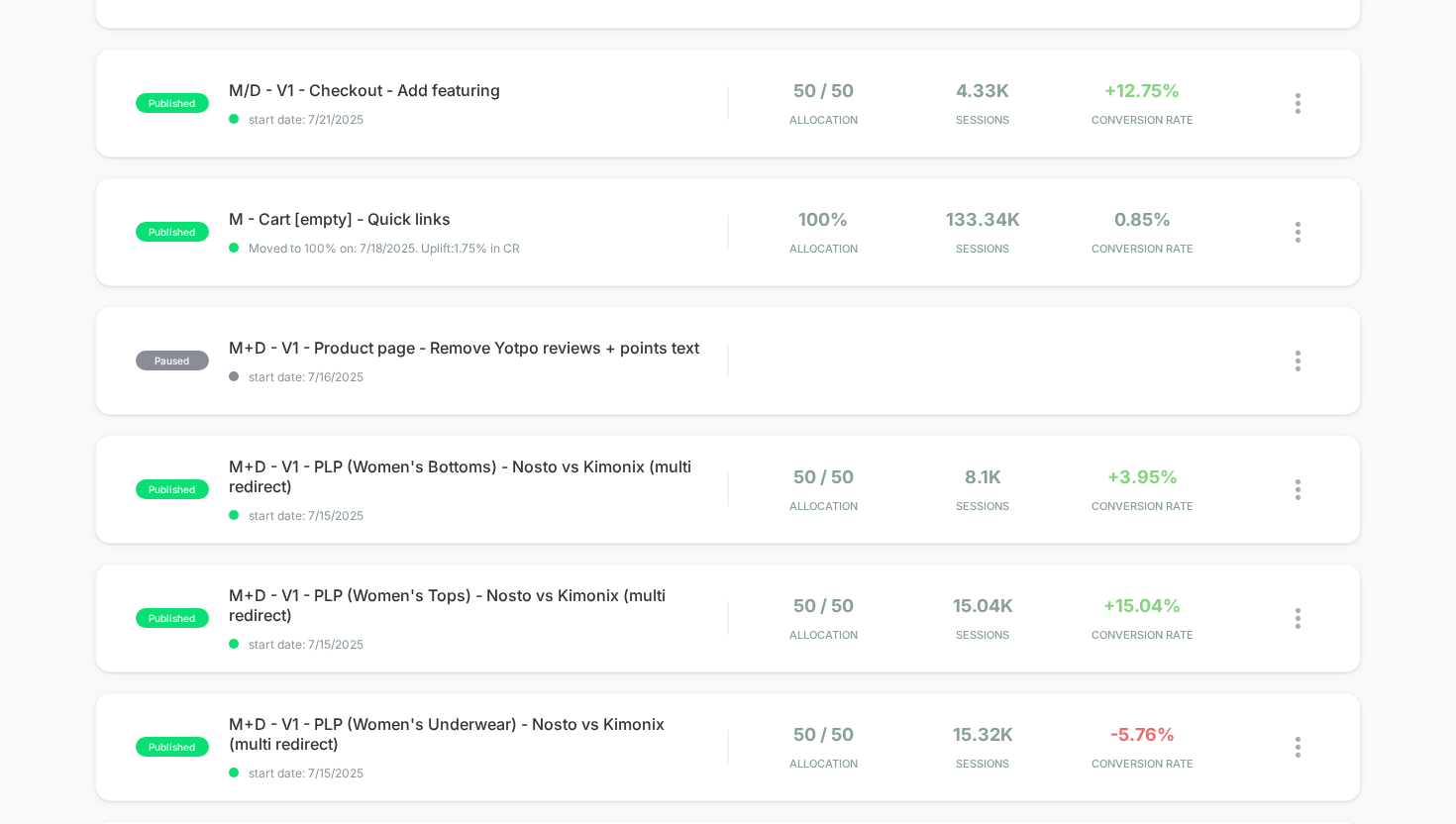 scroll, scrollTop: 0, scrollLeft: 0, axis: both 